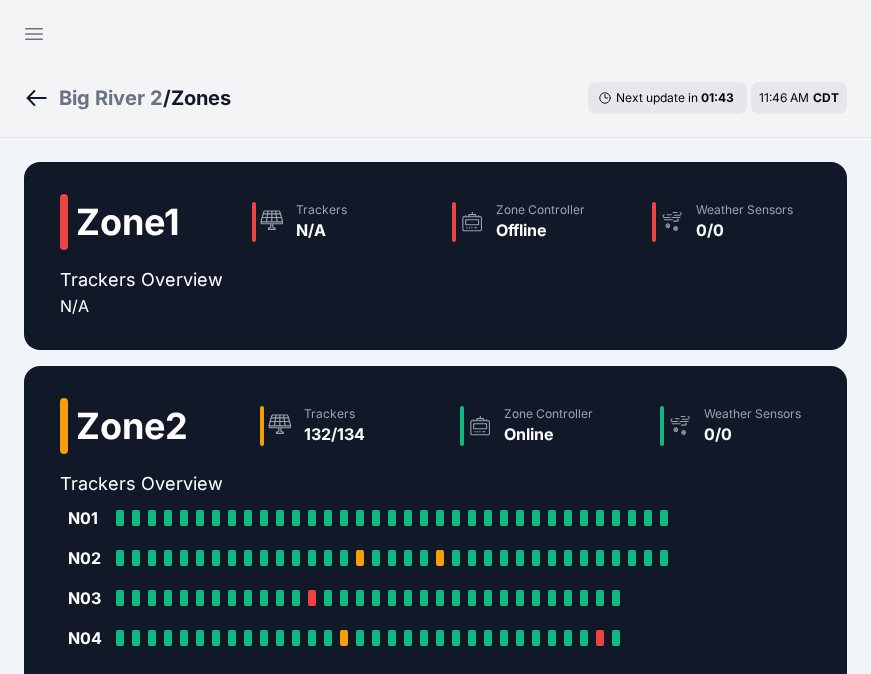 scroll, scrollTop: 233, scrollLeft: 0, axis: vertical 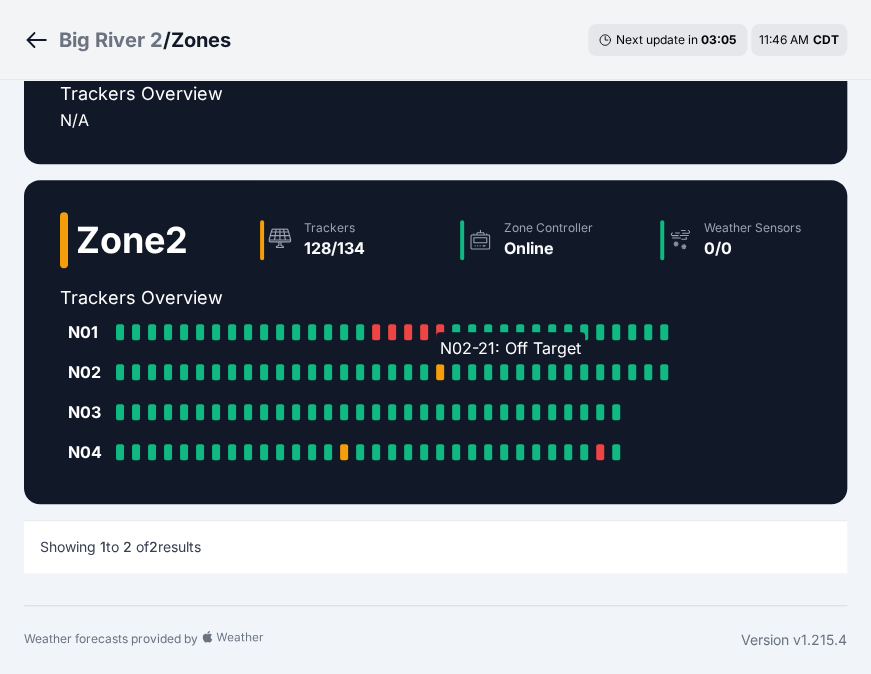 click at bounding box center [440, 372] 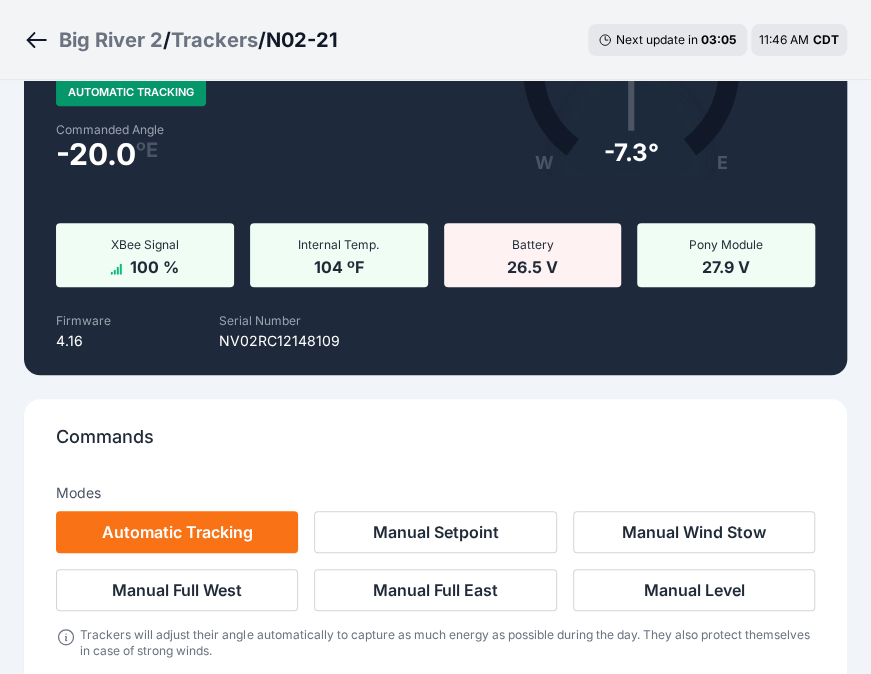 scroll, scrollTop: 0, scrollLeft: 0, axis: both 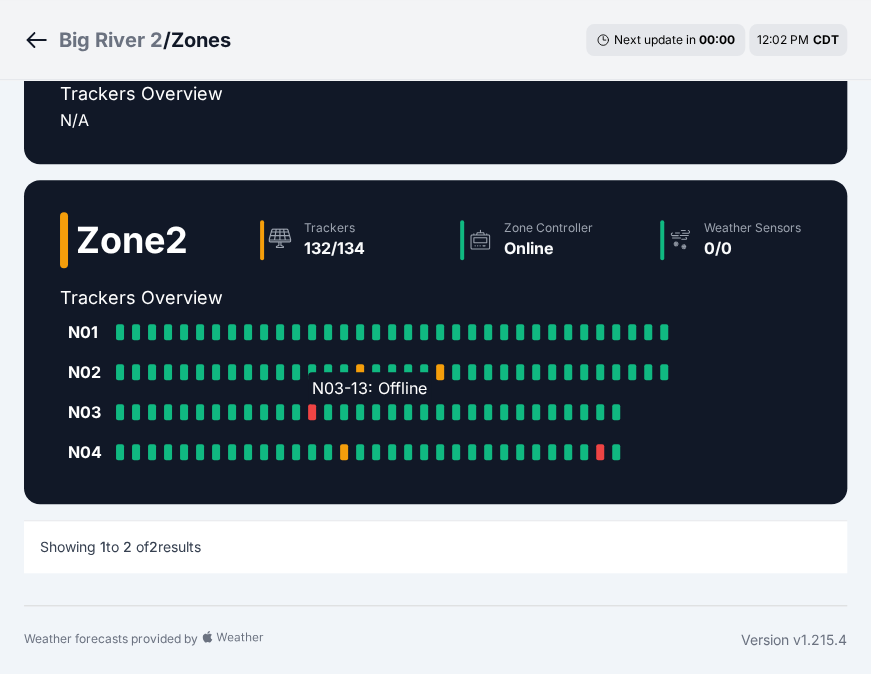 click at bounding box center [312, 412] 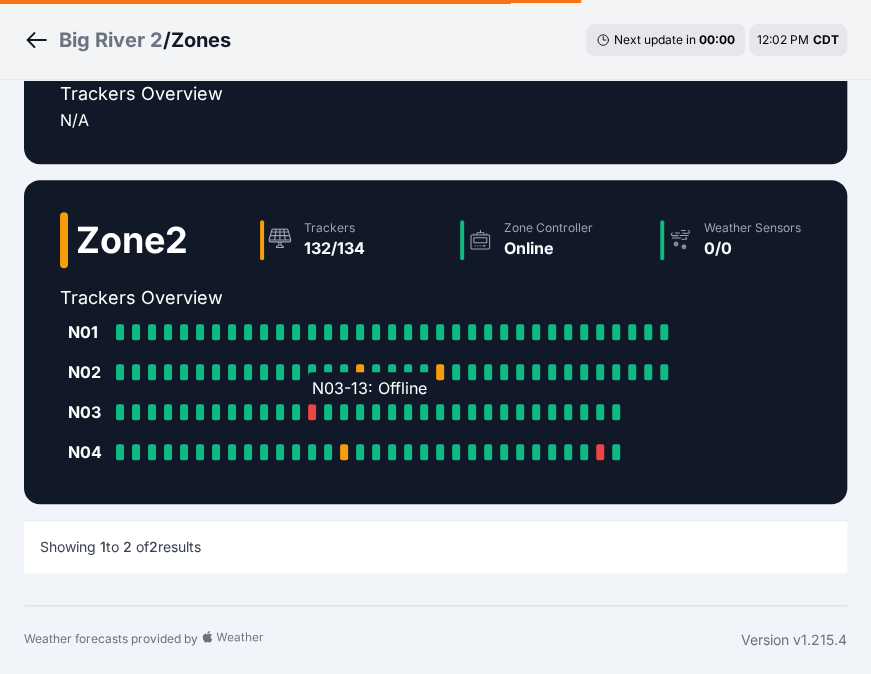 scroll, scrollTop: 0, scrollLeft: 0, axis: both 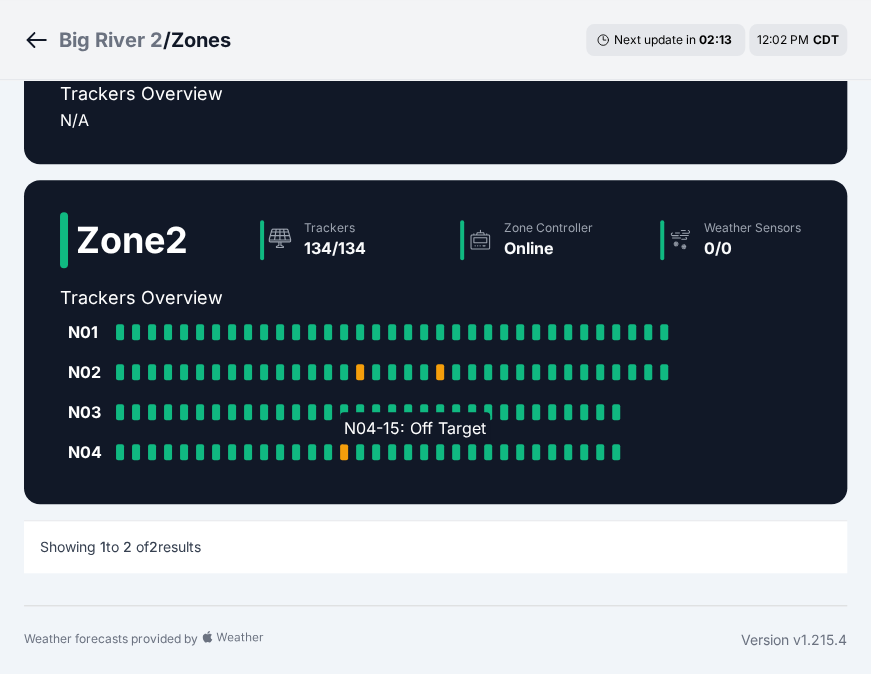 click at bounding box center (344, 452) 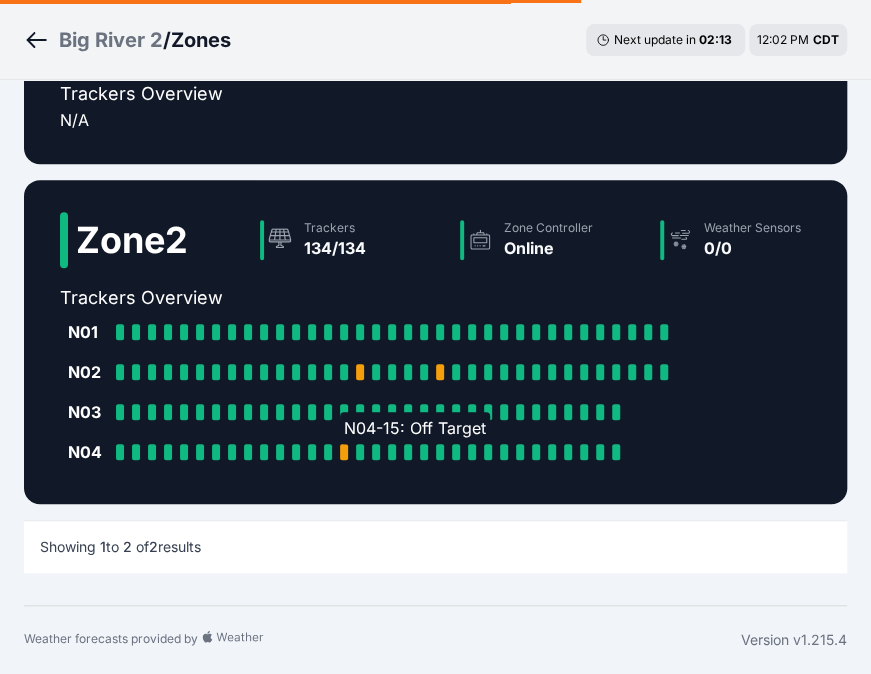 scroll, scrollTop: 0, scrollLeft: 0, axis: both 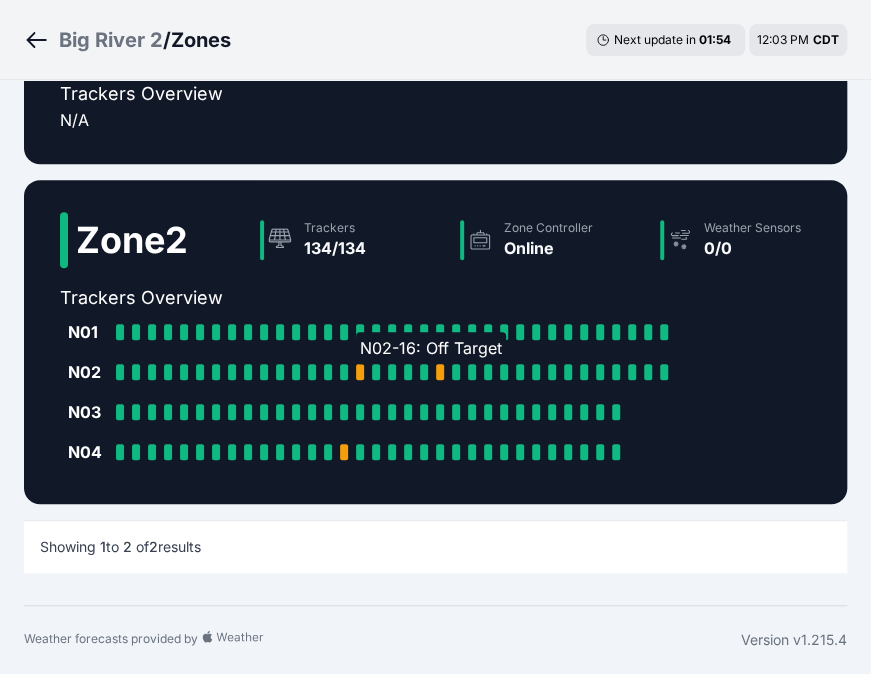 click at bounding box center (360, 372) 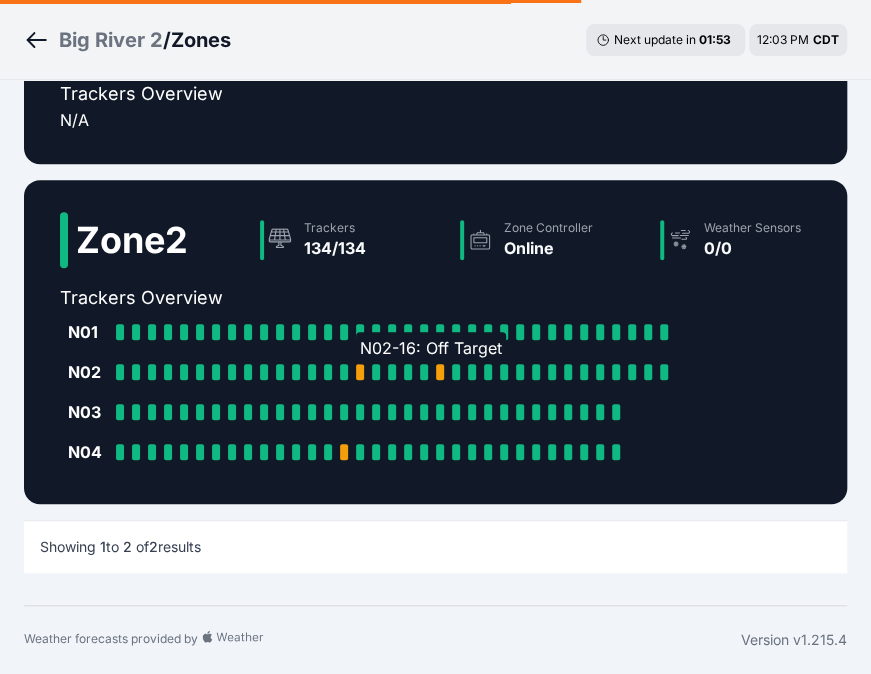 scroll, scrollTop: 0, scrollLeft: 0, axis: both 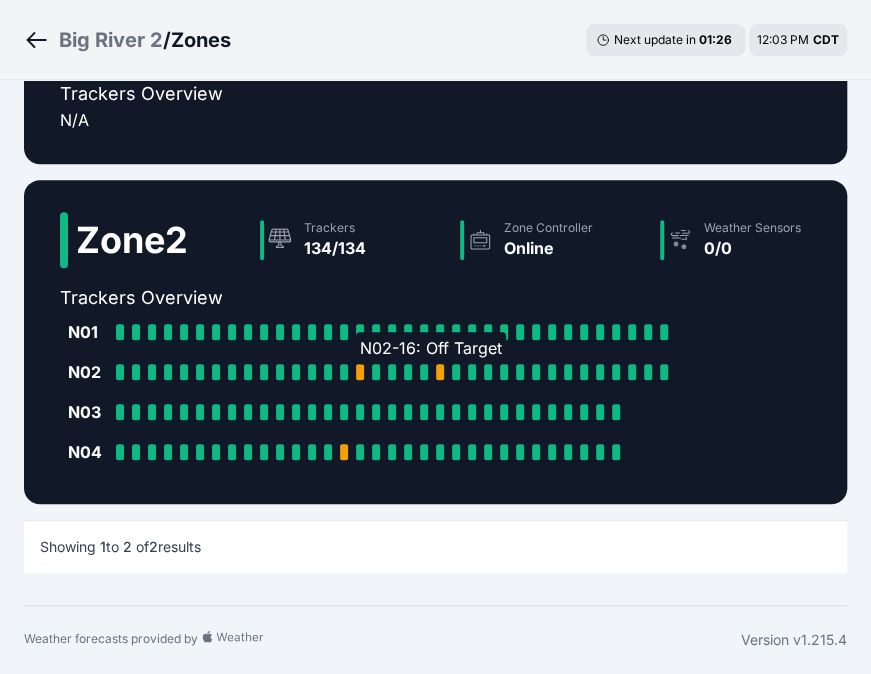 click at bounding box center (360, 372) 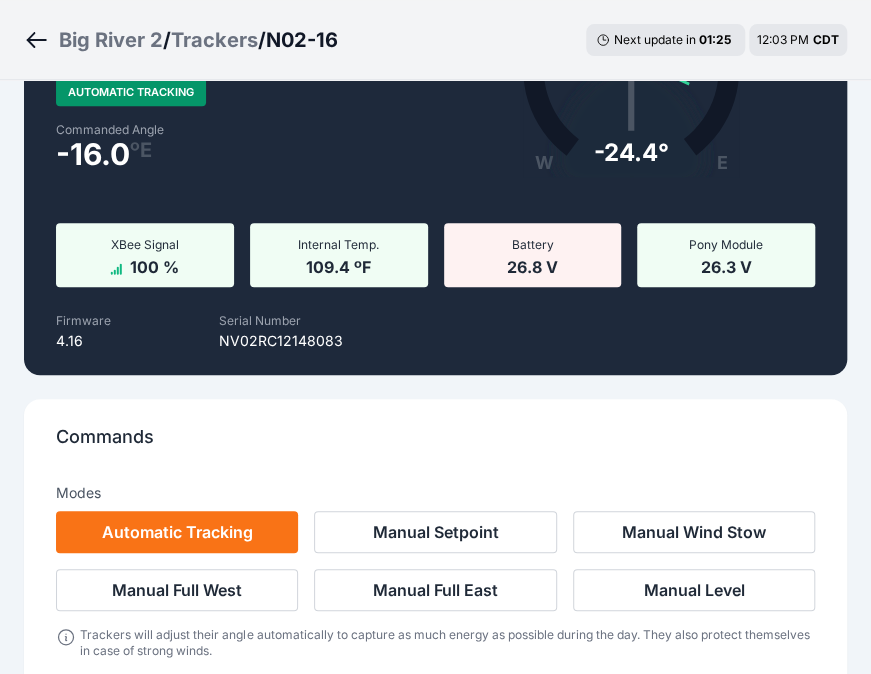 scroll, scrollTop: 0, scrollLeft: 0, axis: both 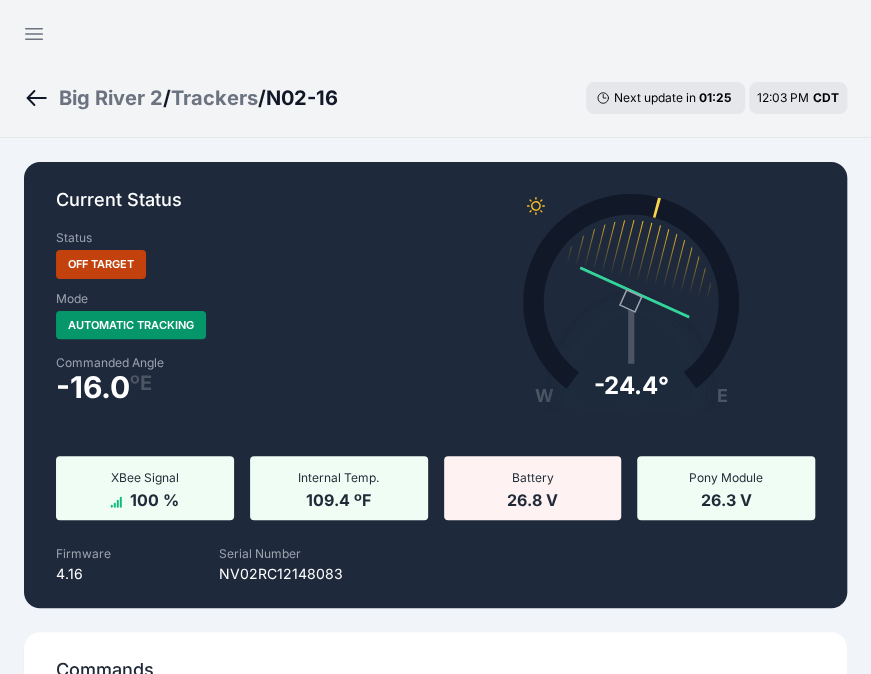 click on "Commanded Angle -16.0 º E" at bounding box center [240, 387] 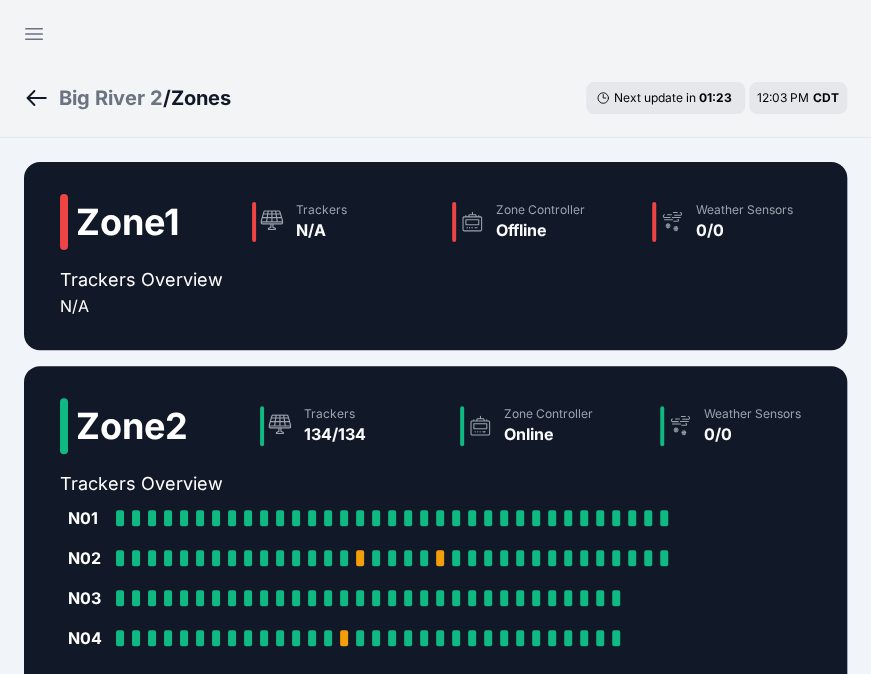 scroll, scrollTop: 233, scrollLeft: 0, axis: vertical 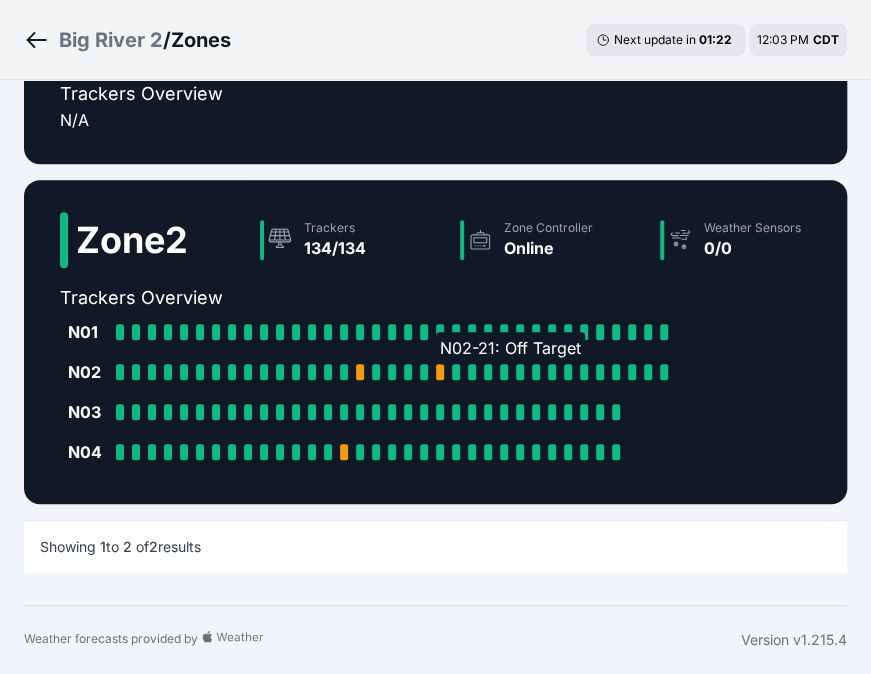 click at bounding box center [440, 372] 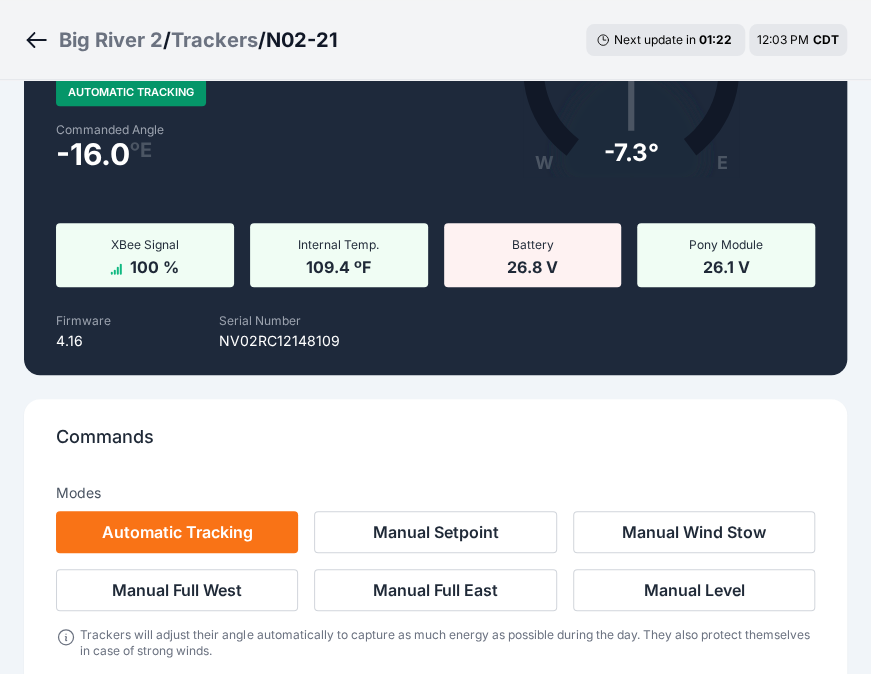 scroll, scrollTop: 0, scrollLeft: 0, axis: both 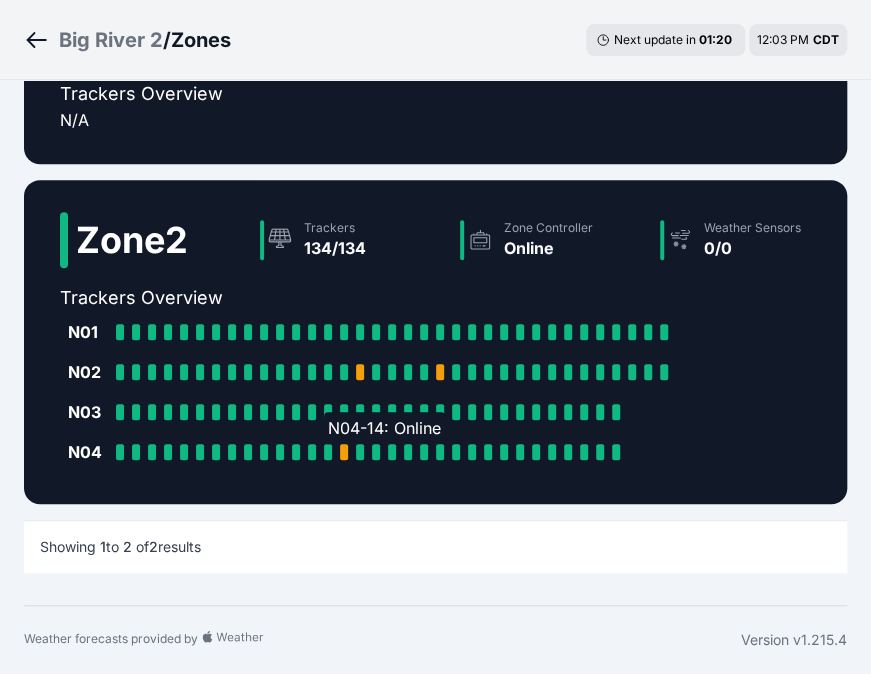 click on "N04-14: Online" at bounding box center (332, 452) 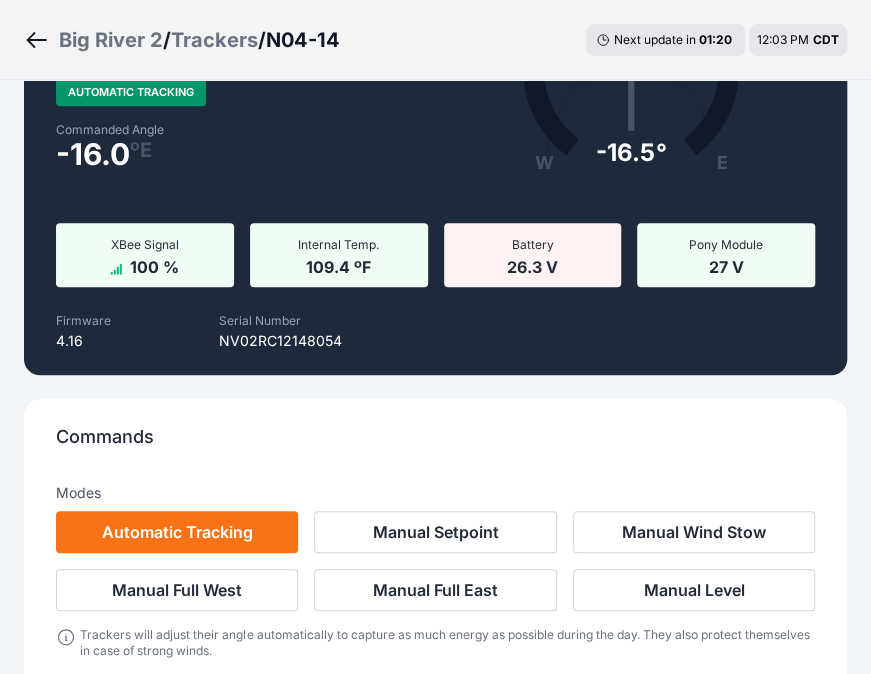 scroll, scrollTop: 0, scrollLeft: 0, axis: both 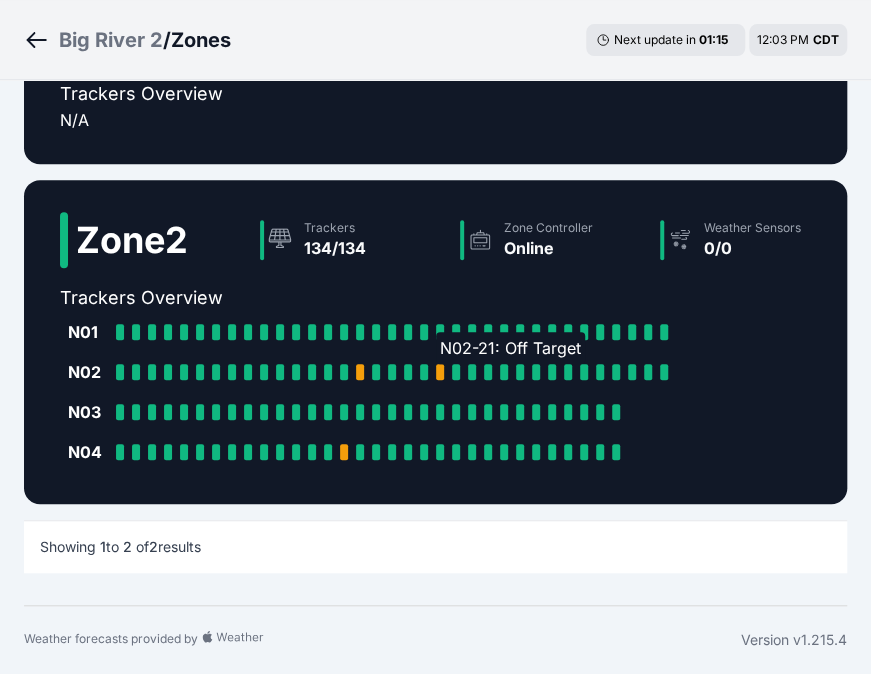 click at bounding box center (440, 372) 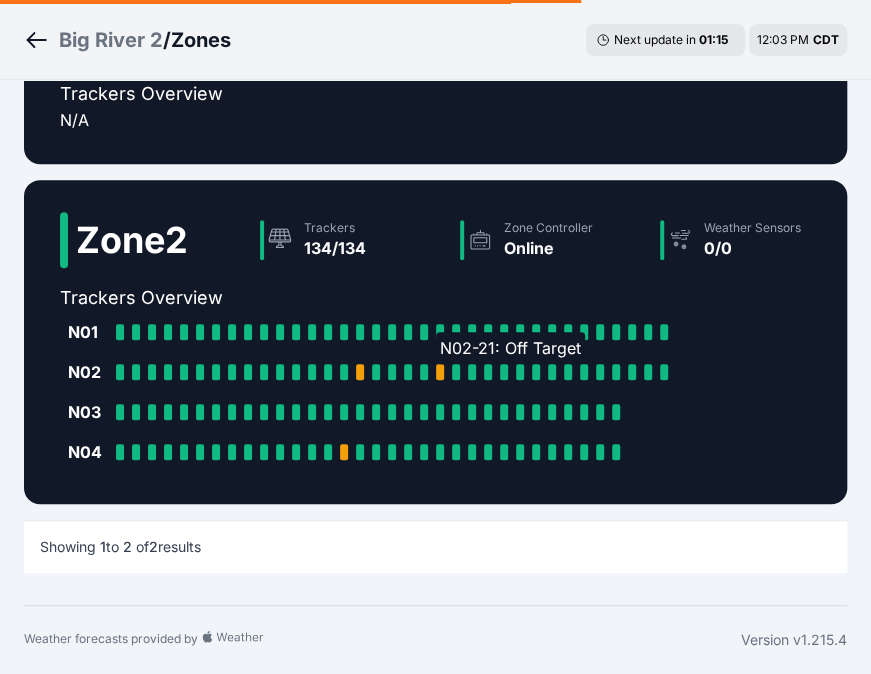 scroll, scrollTop: 0, scrollLeft: 0, axis: both 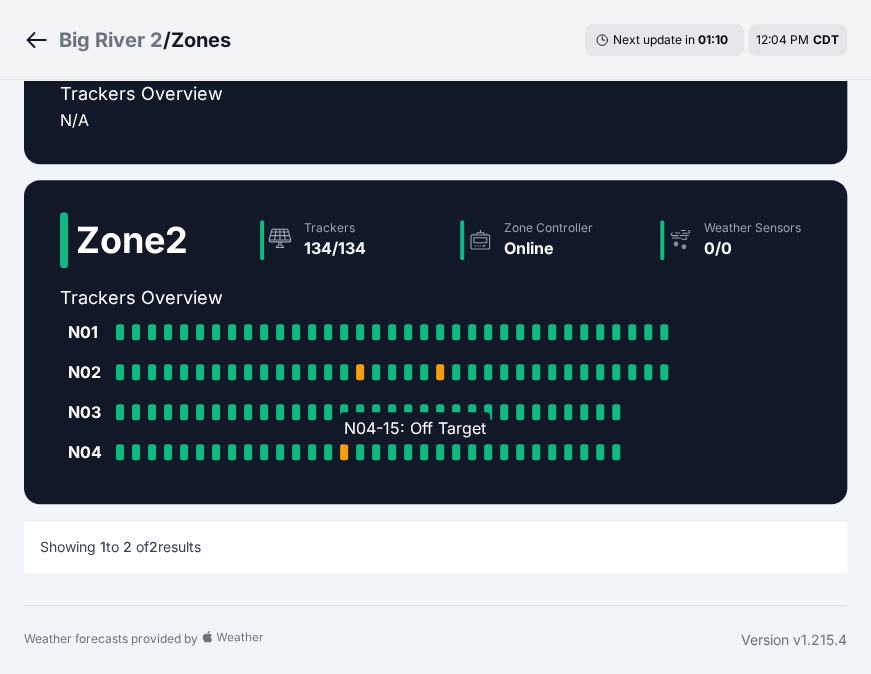 click at bounding box center [344, 452] 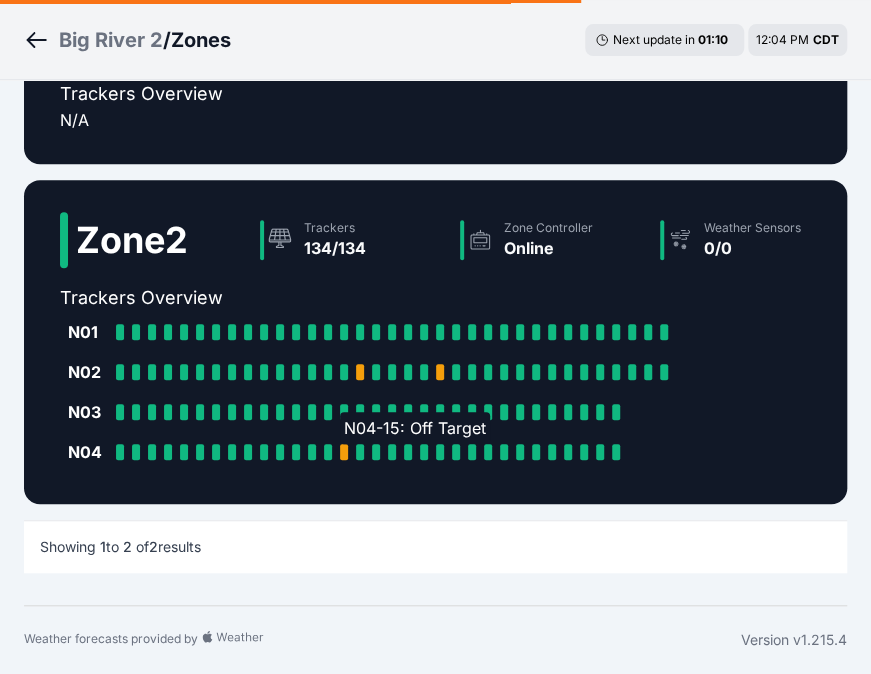 scroll, scrollTop: 0, scrollLeft: 0, axis: both 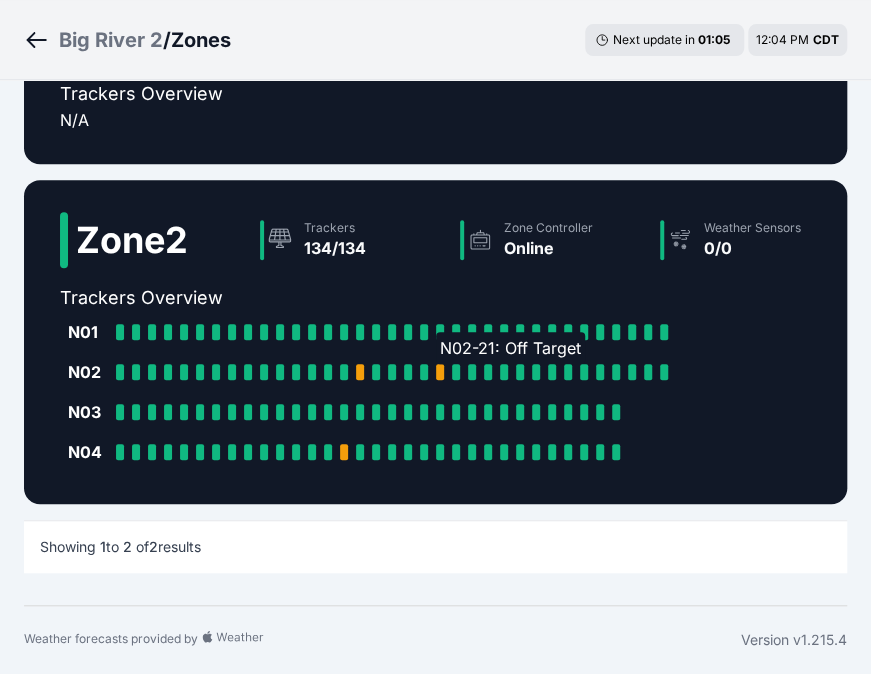 click at bounding box center [440, 372] 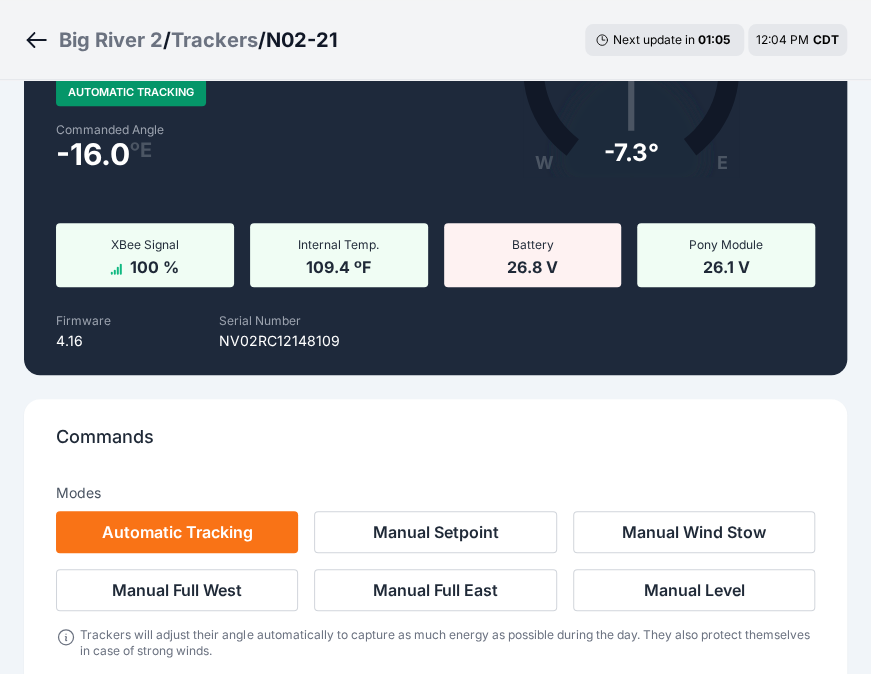 scroll, scrollTop: 0, scrollLeft: 0, axis: both 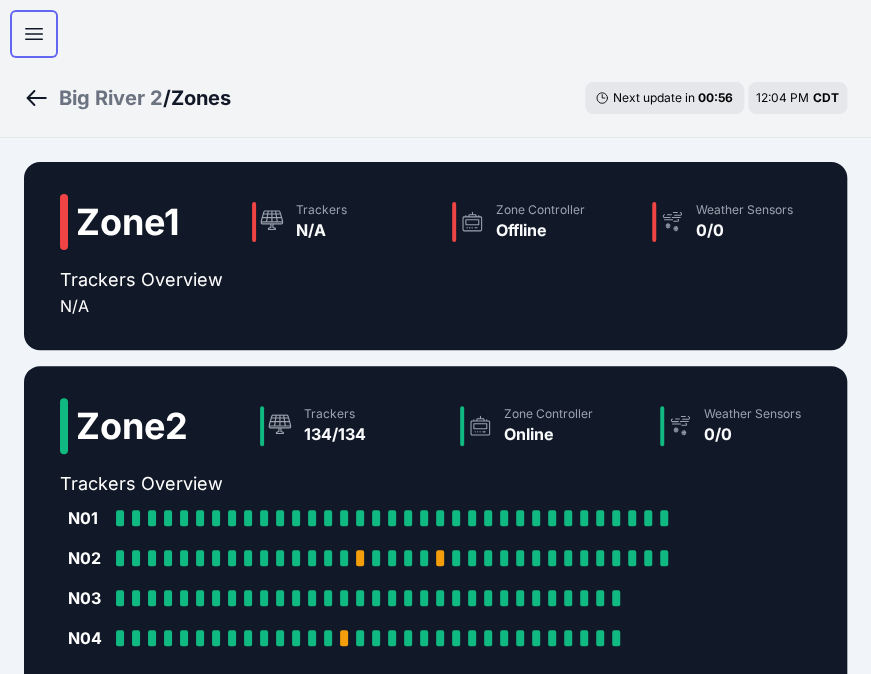 click 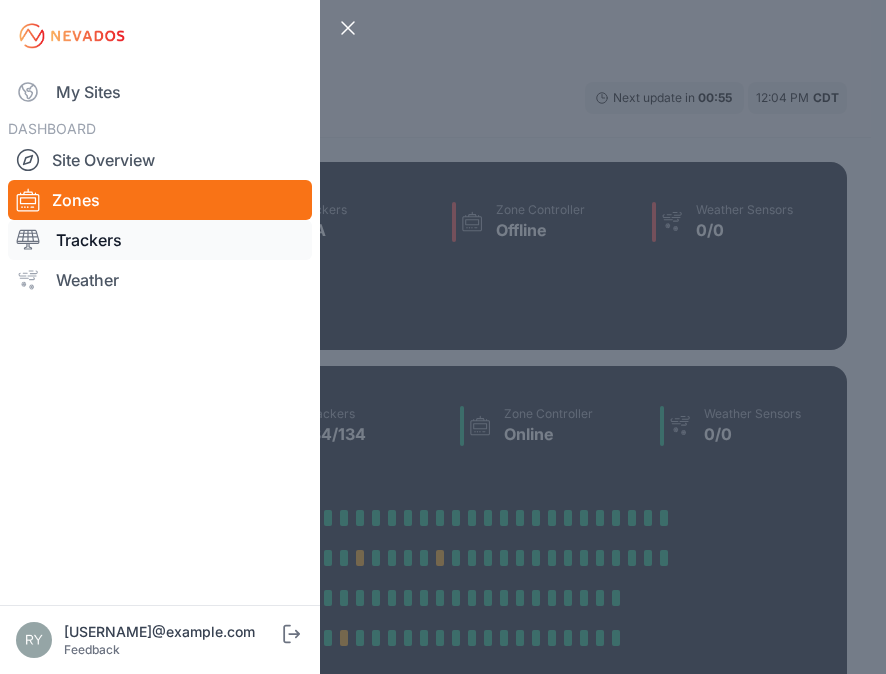 click on "Trackers" at bounding box center (160, 240) 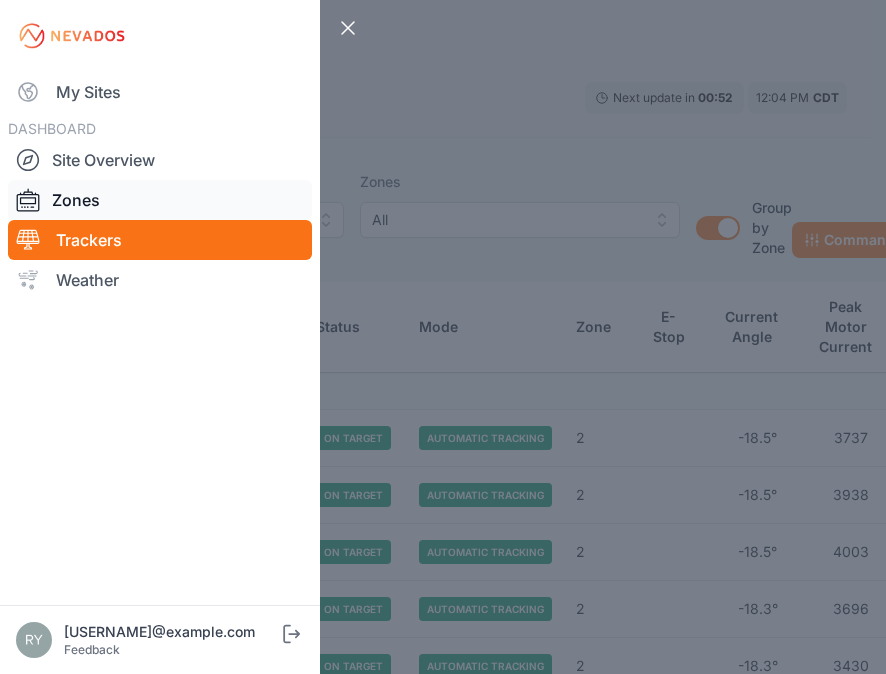 click on "Zones" at bounding box center [160, 200] 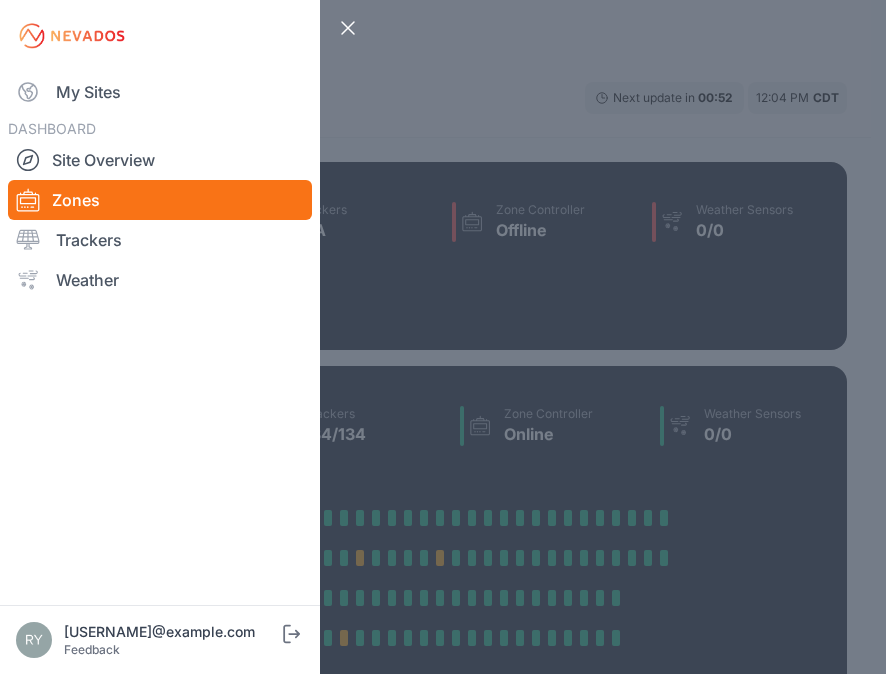 click on "Zones" at bounding box center (160, 200) 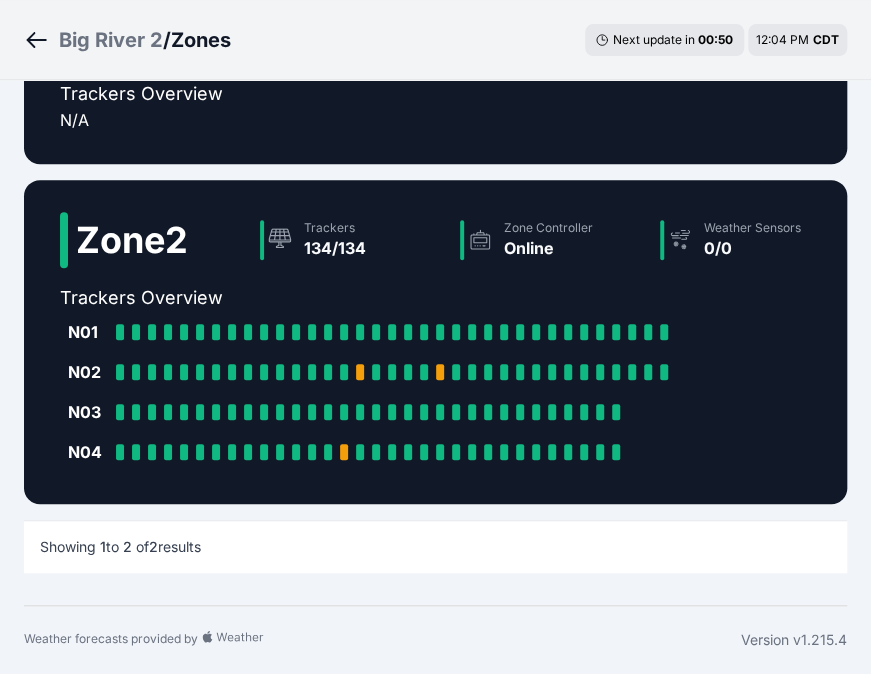 scroll, scrollTop: 205, scrollLeft: 0, axis: vertical 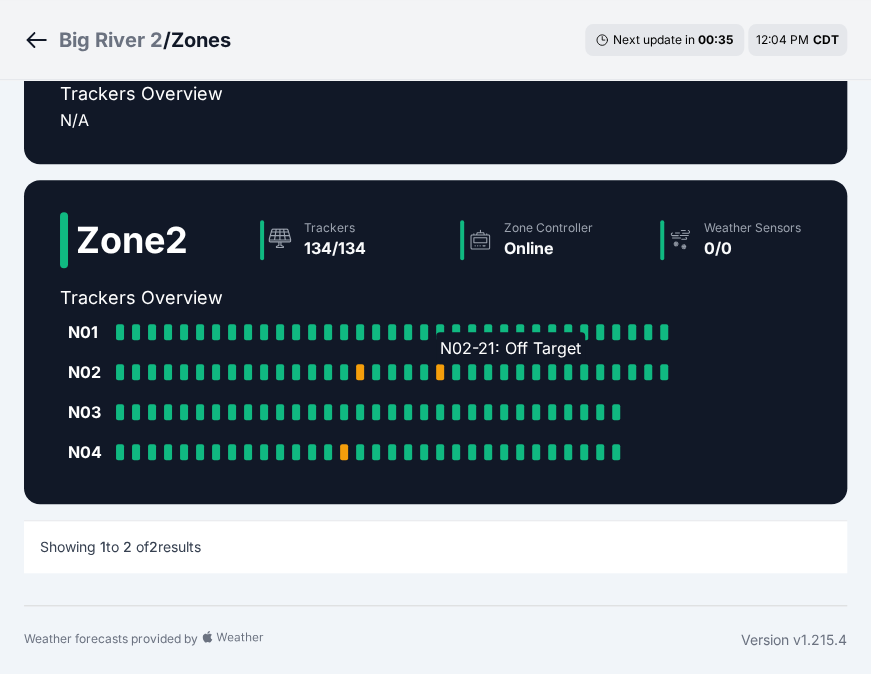 click at bounding box center [440, 372] 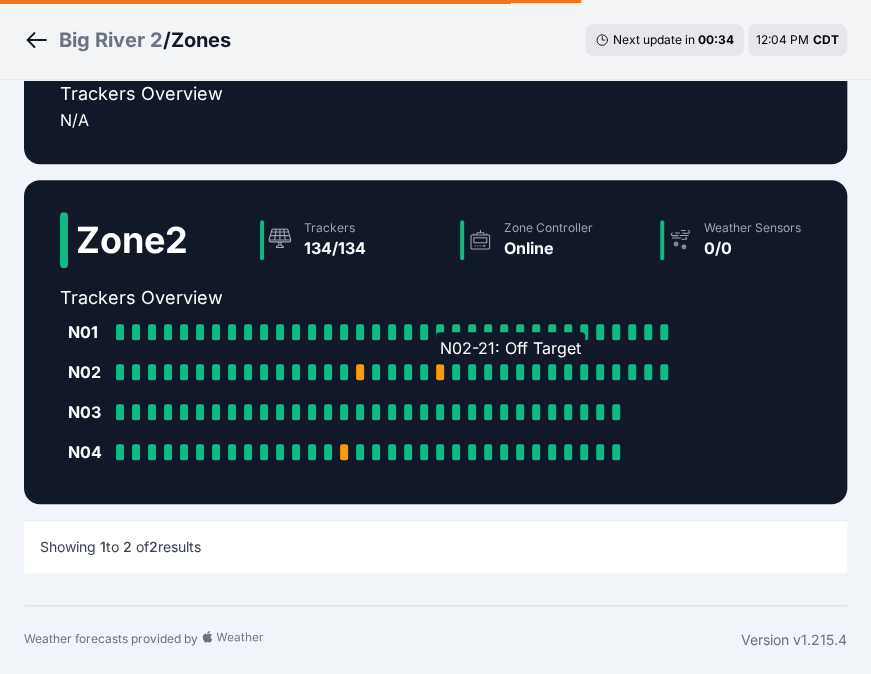 scroll, scrollTop: 0, scrollLeft: 0, axis: both 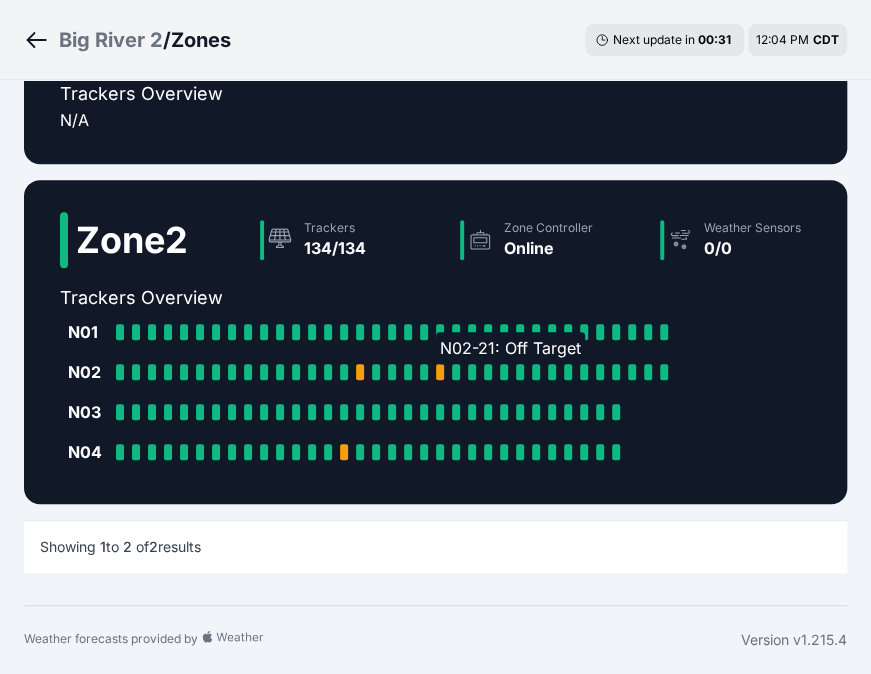 click at bounding box center [440, 372] 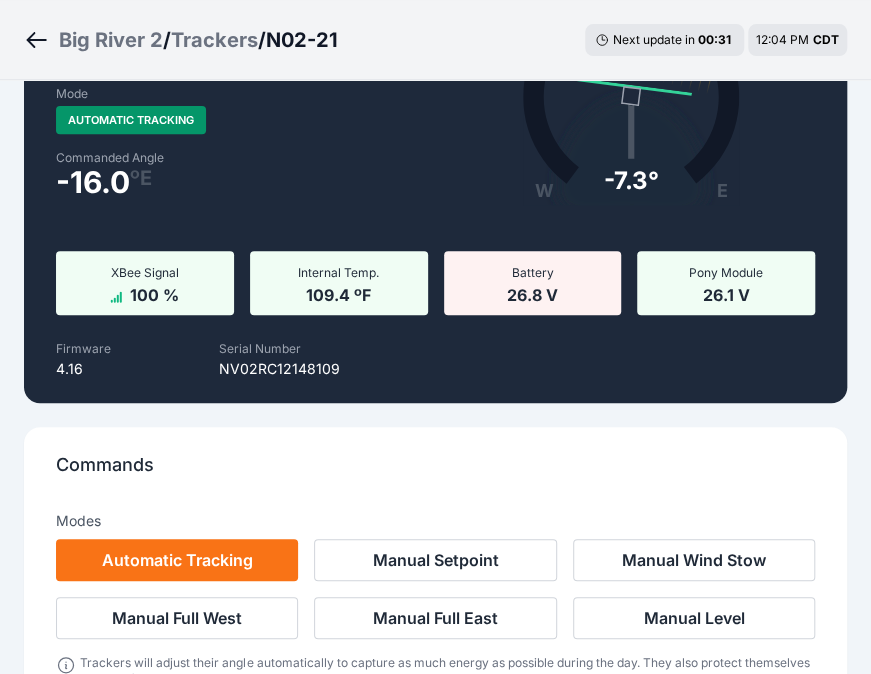 scroll, scrollTop: 0, scrollLeft: 0, axis: both 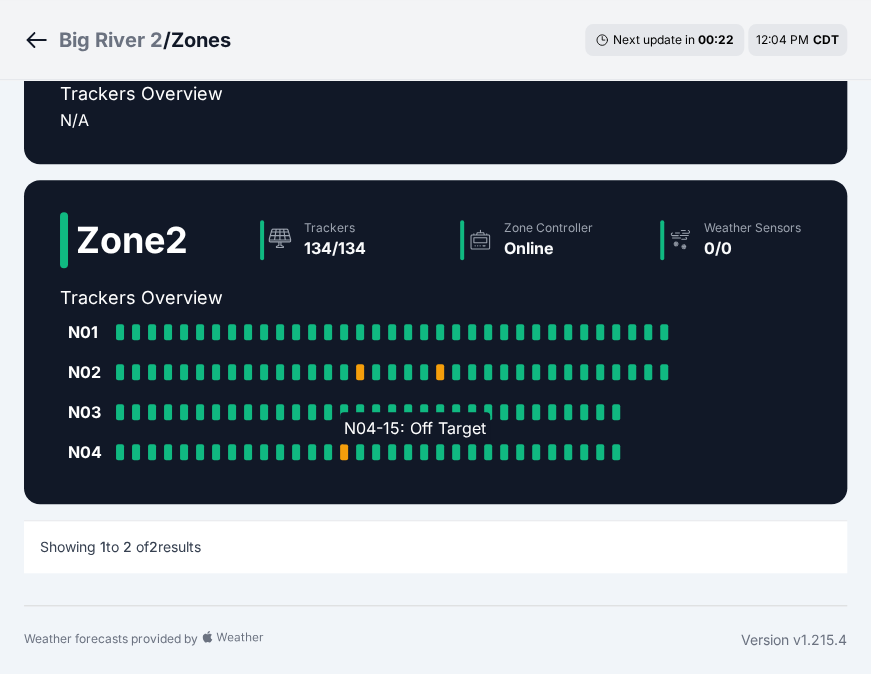 click at bounding box center (344, 452) 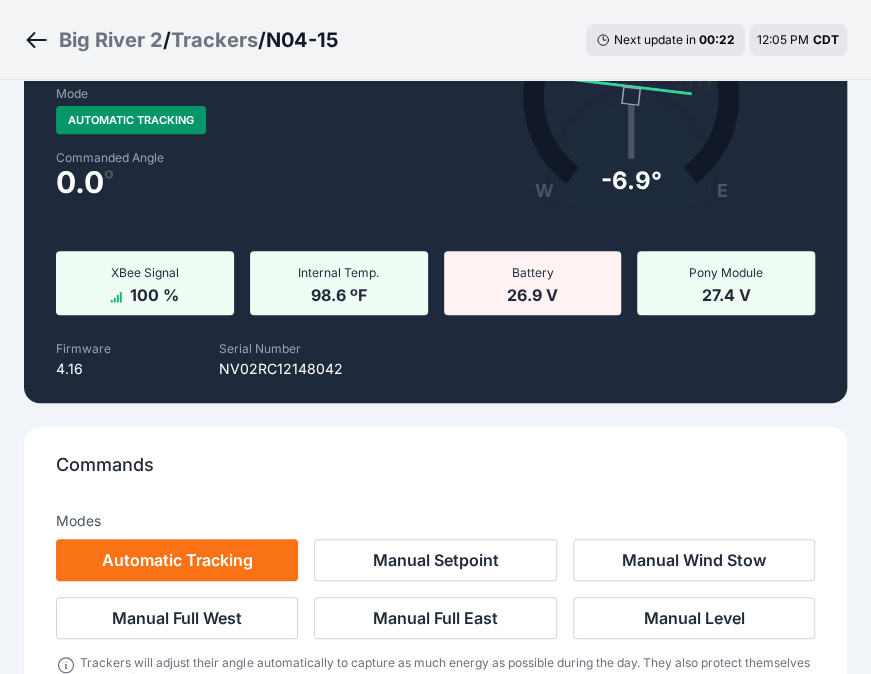 scroll, scrollTop: 0, scrollLeft: 0, axis: both 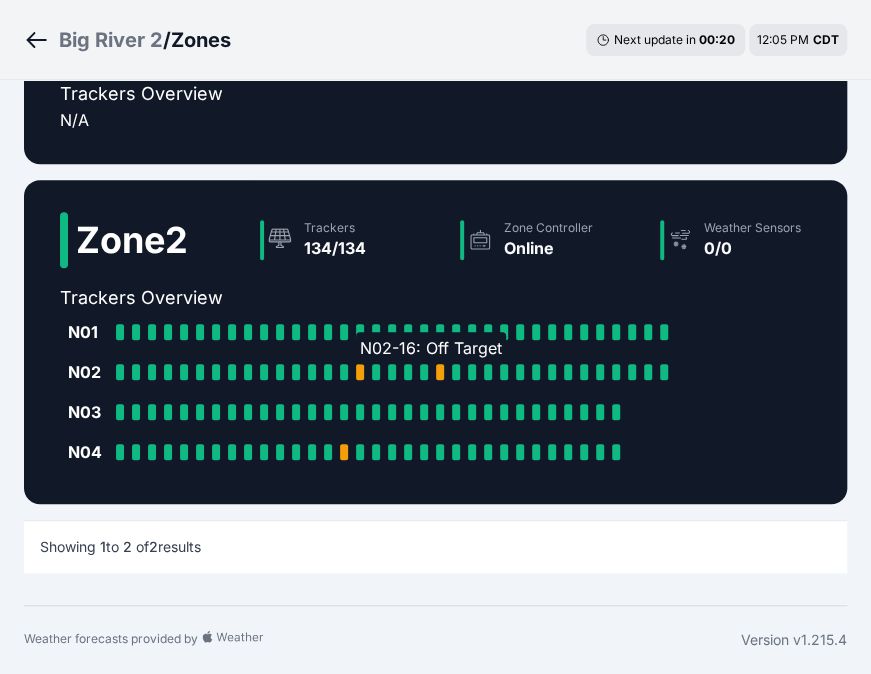 click at bounding box center [360, 372] 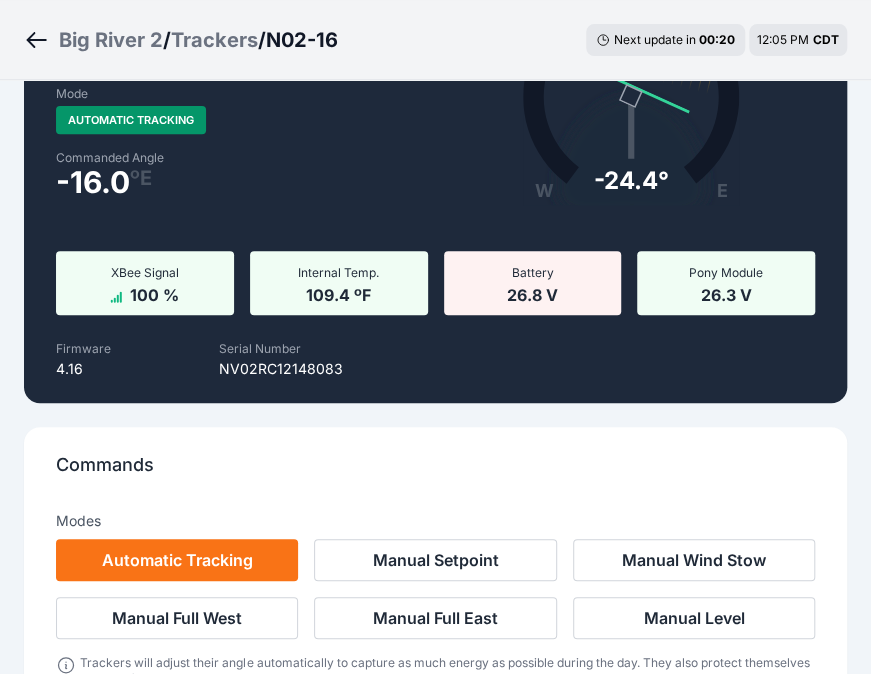 scroll, scrollTop: 0, scrollLeft: 0, axis: both 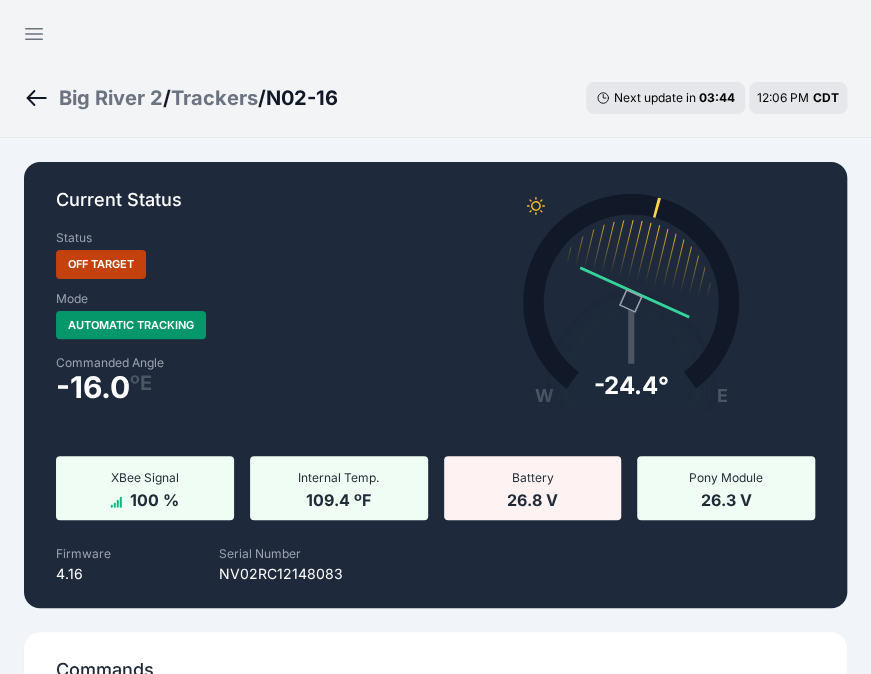 click 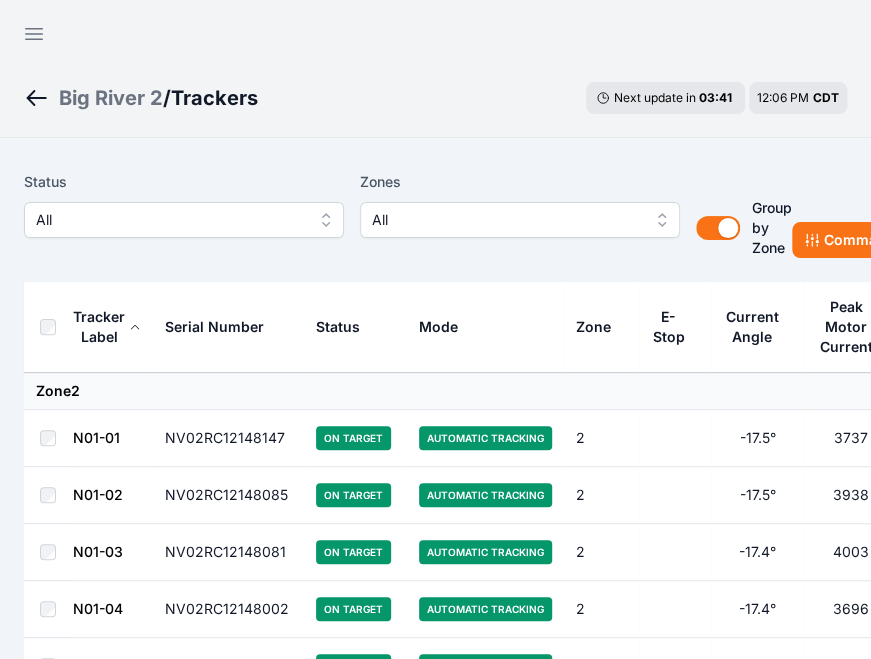 click 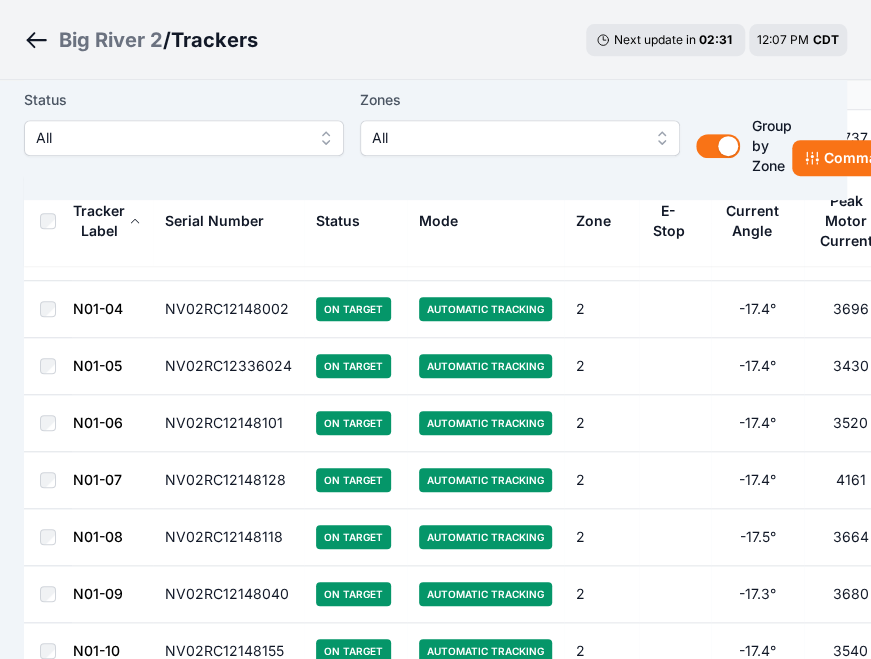 scroll, scrollTop: 303, scrollLeft: 0, axis: vertical 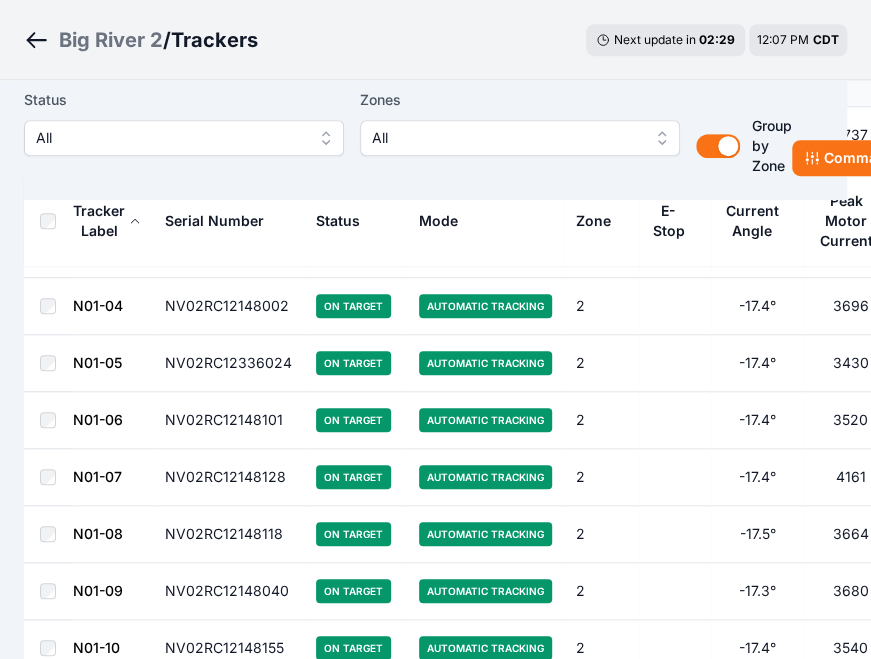click 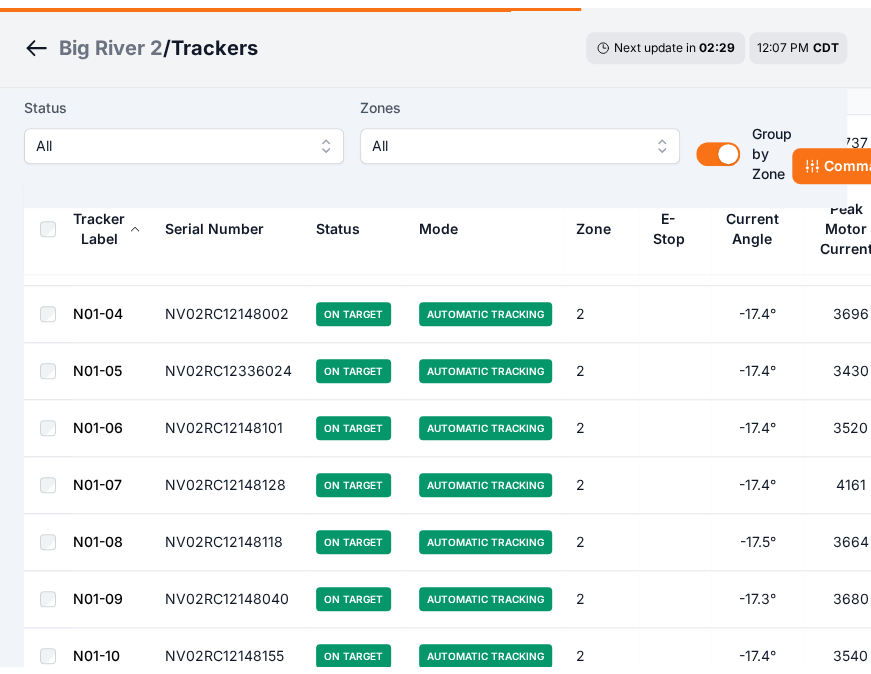 scroll, scrollTop: 0, scrollLeft: 0, axis: both 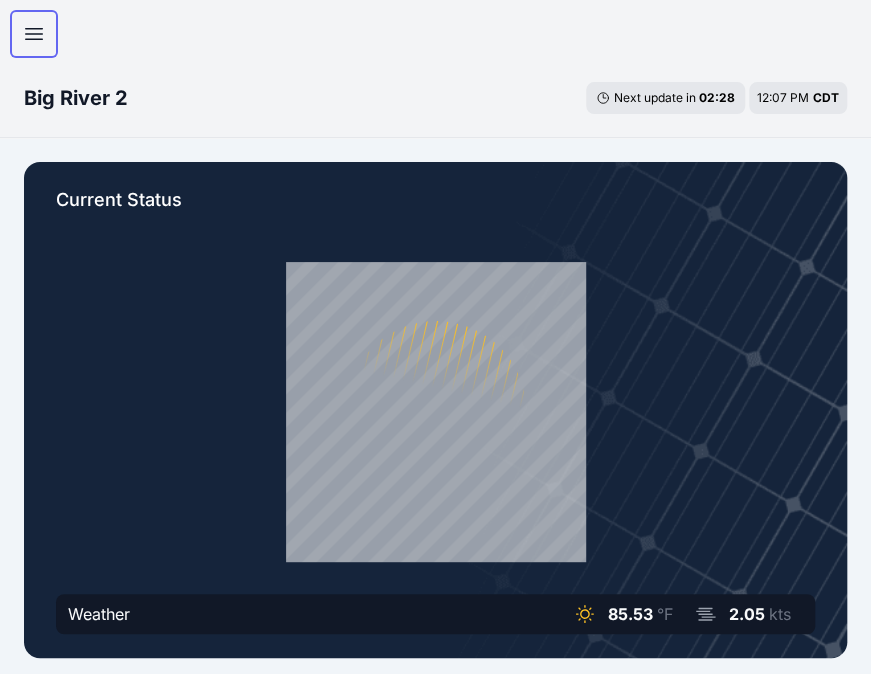 click 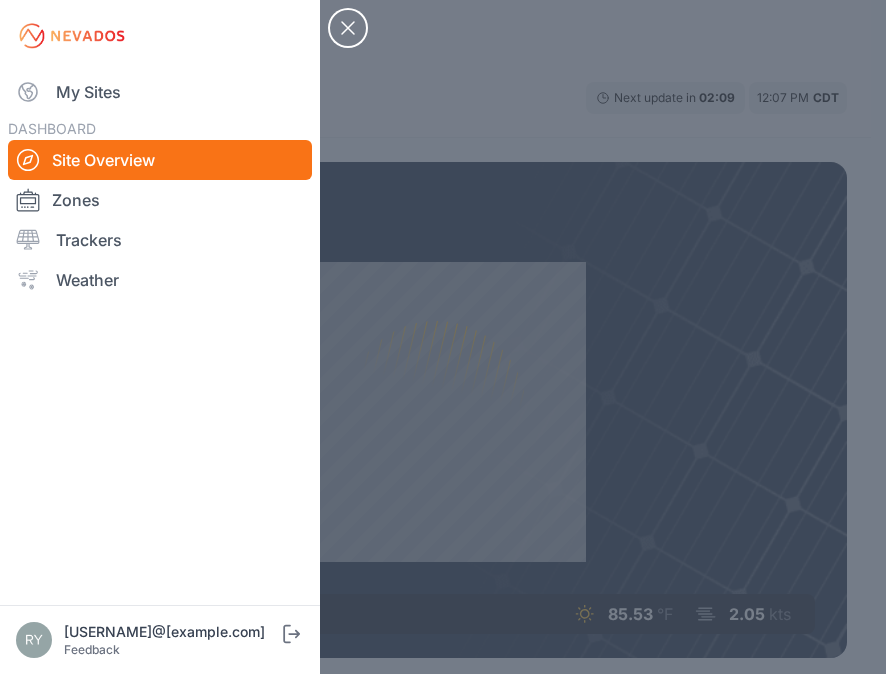 click 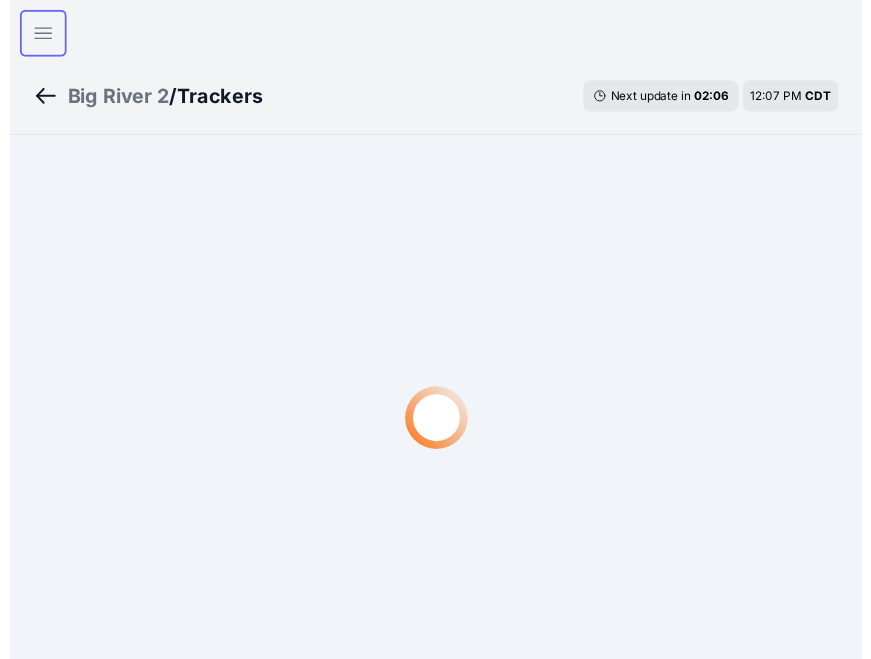 scroll, scrollTop: 142, scrollLeft: 0, axis: vertical 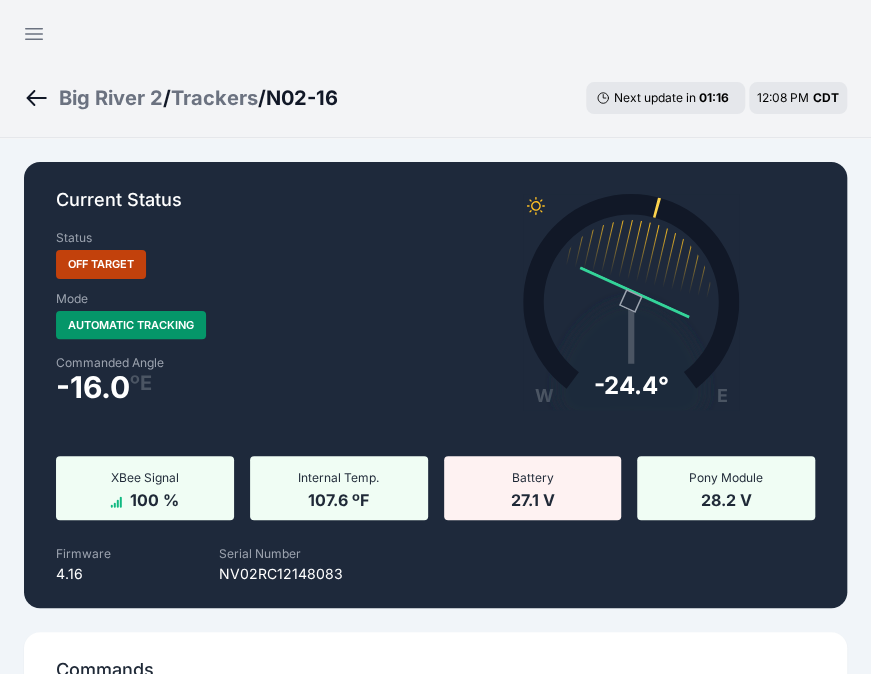 click 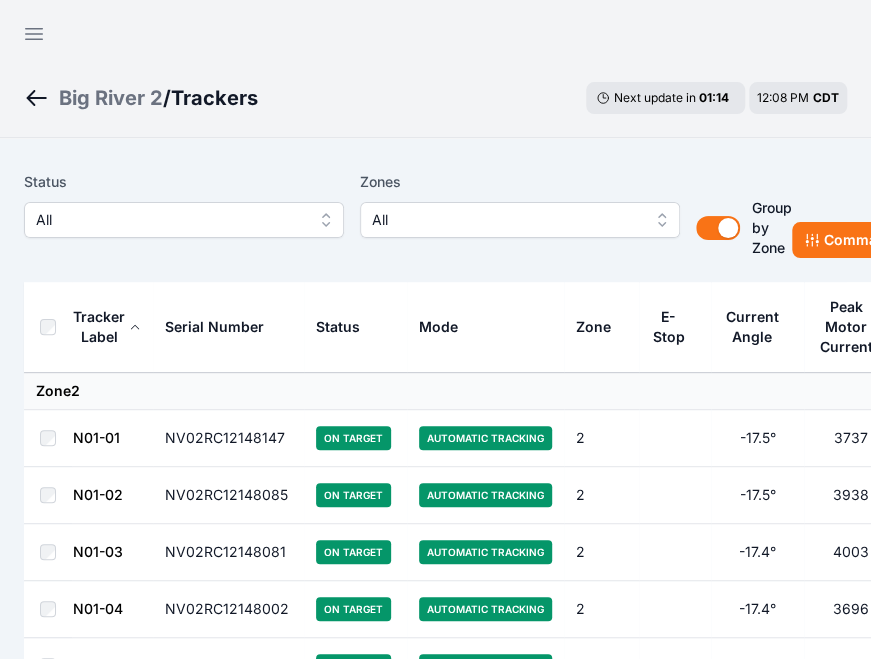 click 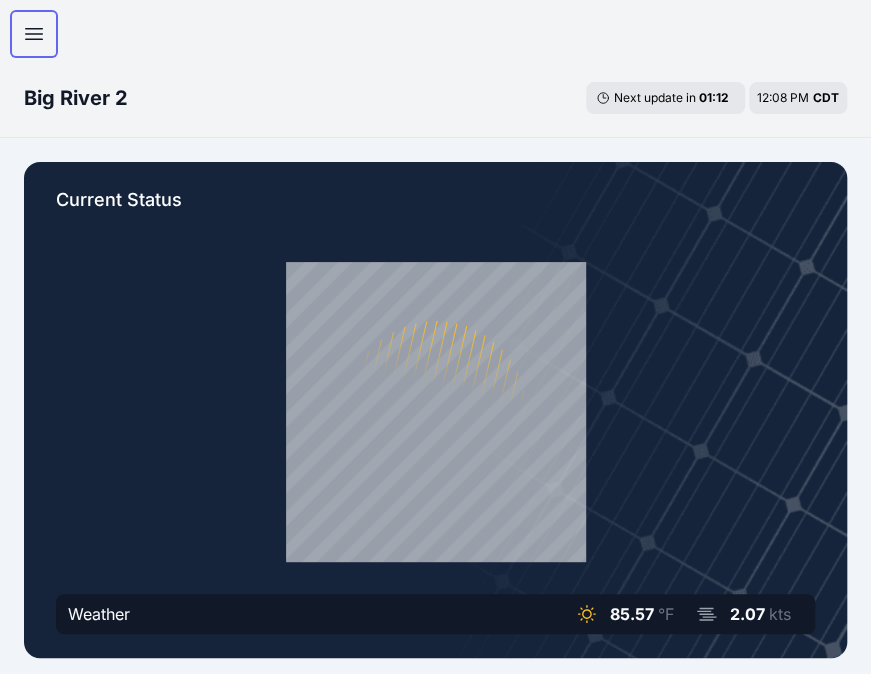 click 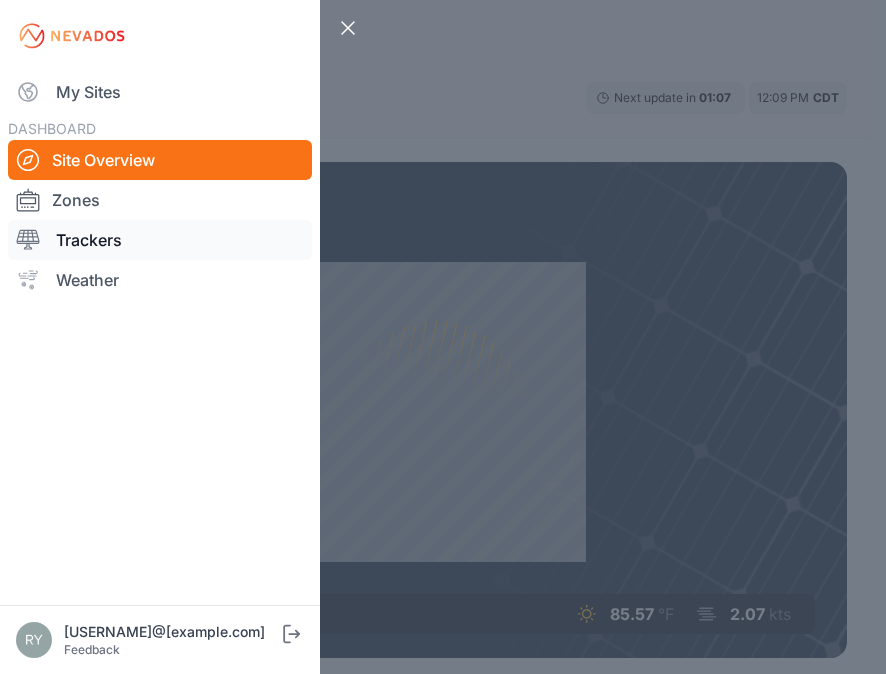 click on "Trackers" at bounding box center (160, 240) 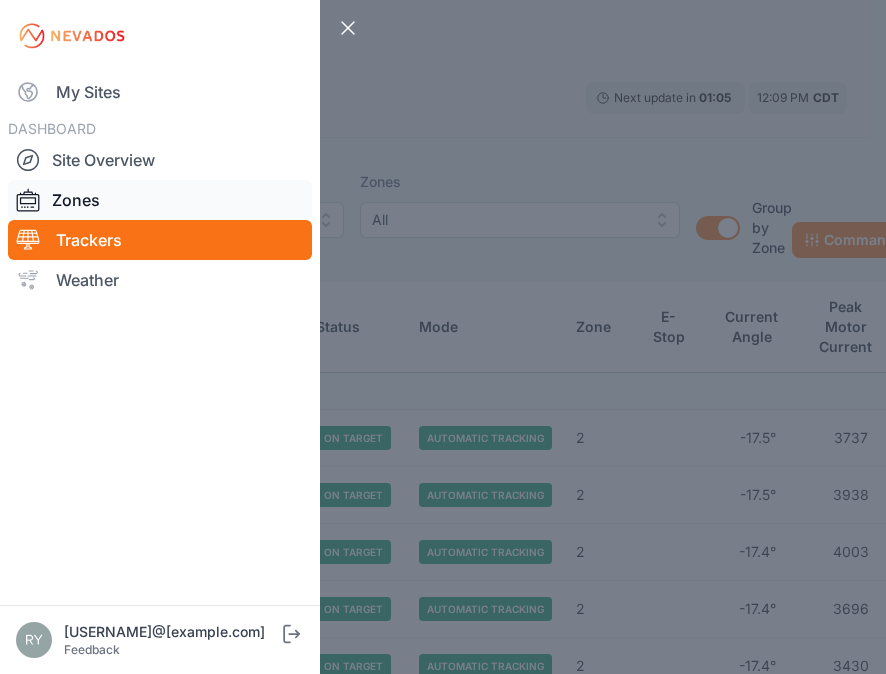 click on "Zones" at bounding box center (160, 200) 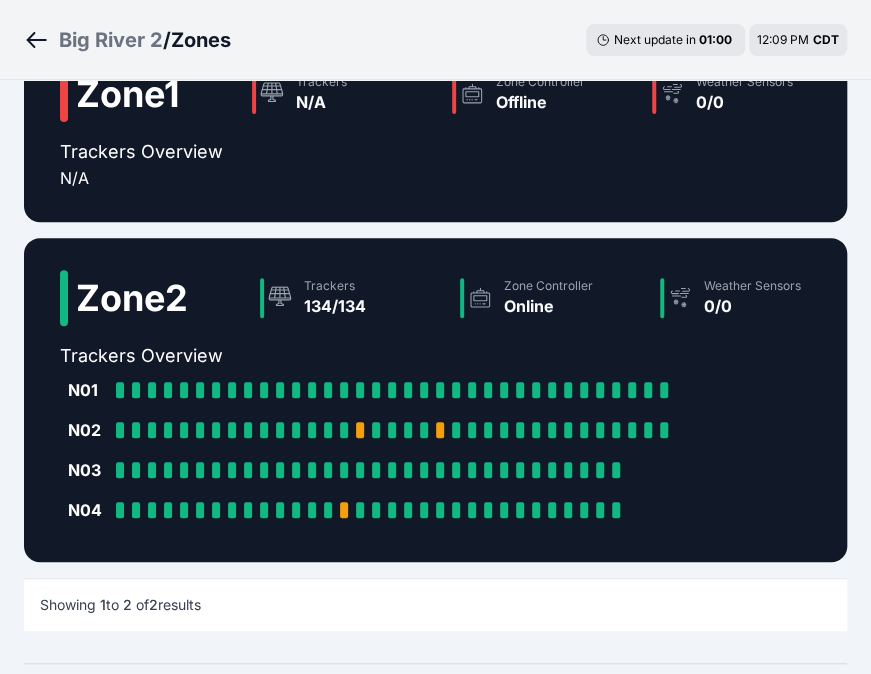scroll, scrollTop: 133, scrollLeft: 0, axis: vertical 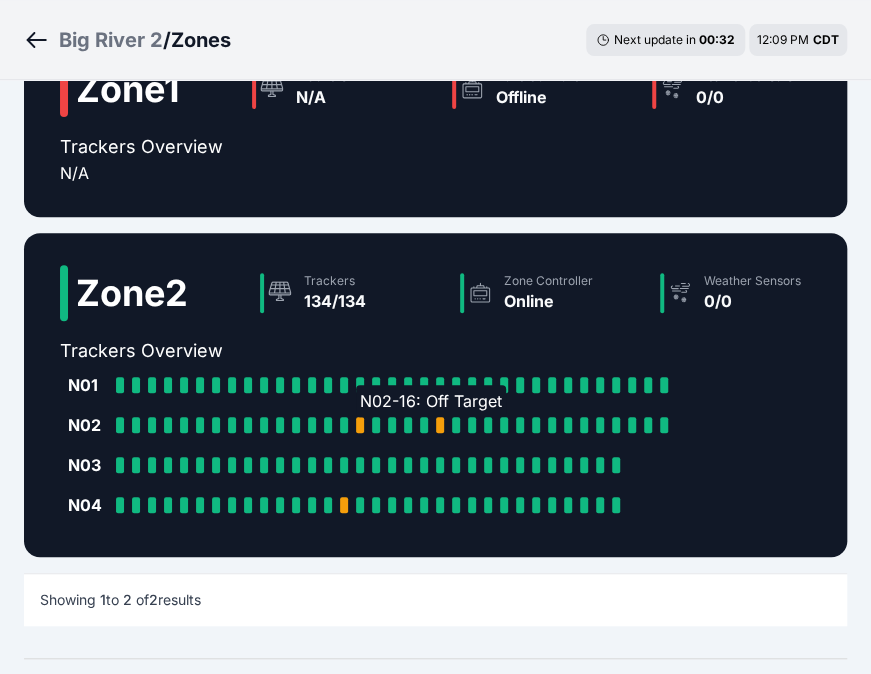 click at bounding box center (360, 425) 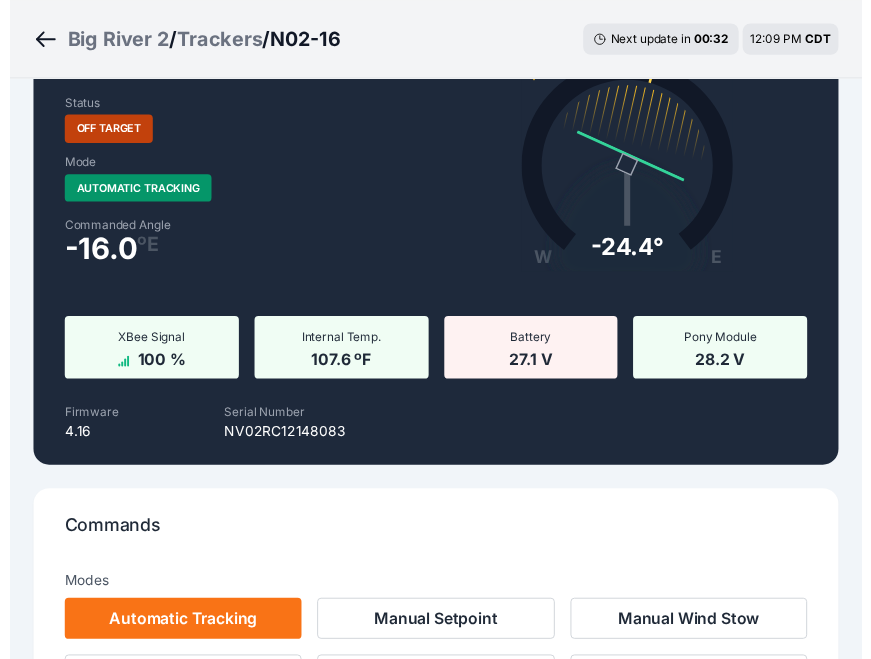 scroll, scrollTop: 0, scrollLeft: 0, axis: both 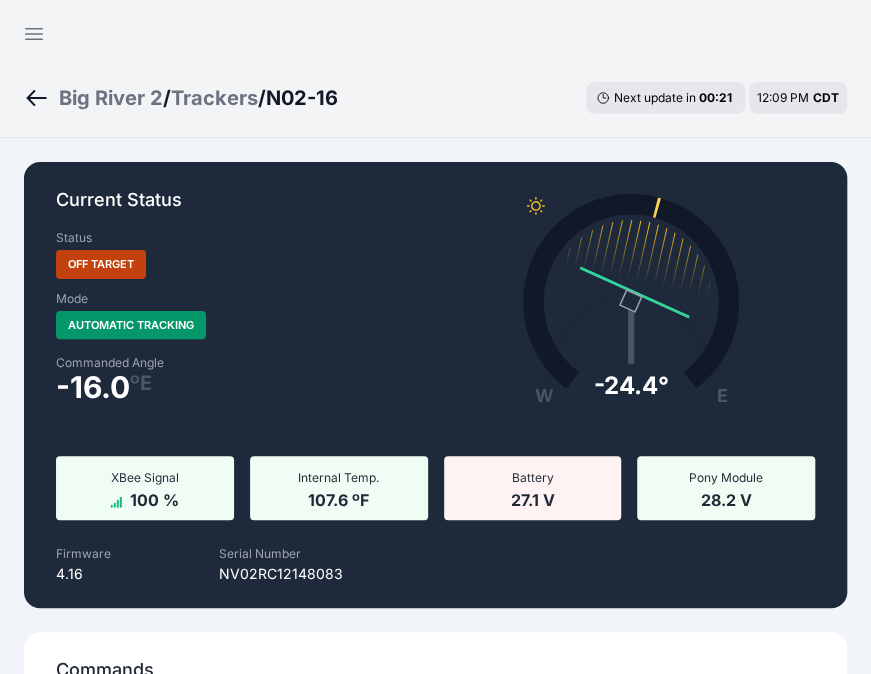 click 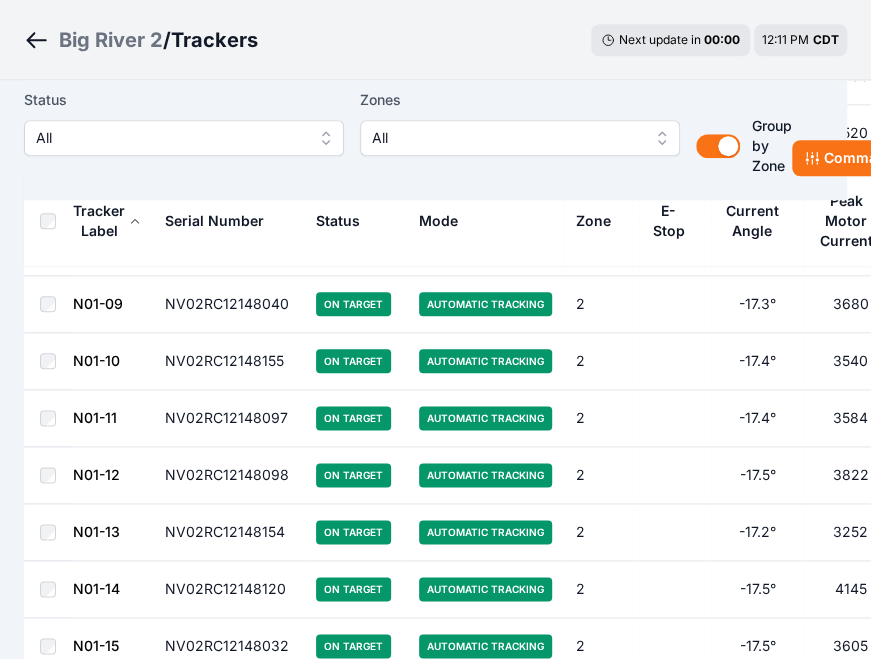 scroll, scrollTop: 594, scrollLeft: 0, axis: vertical 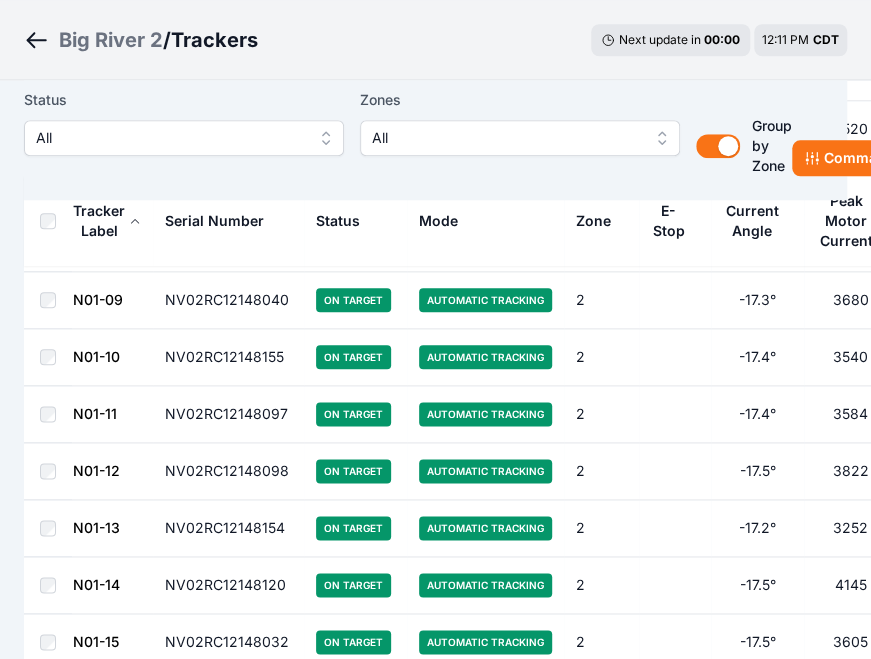 click 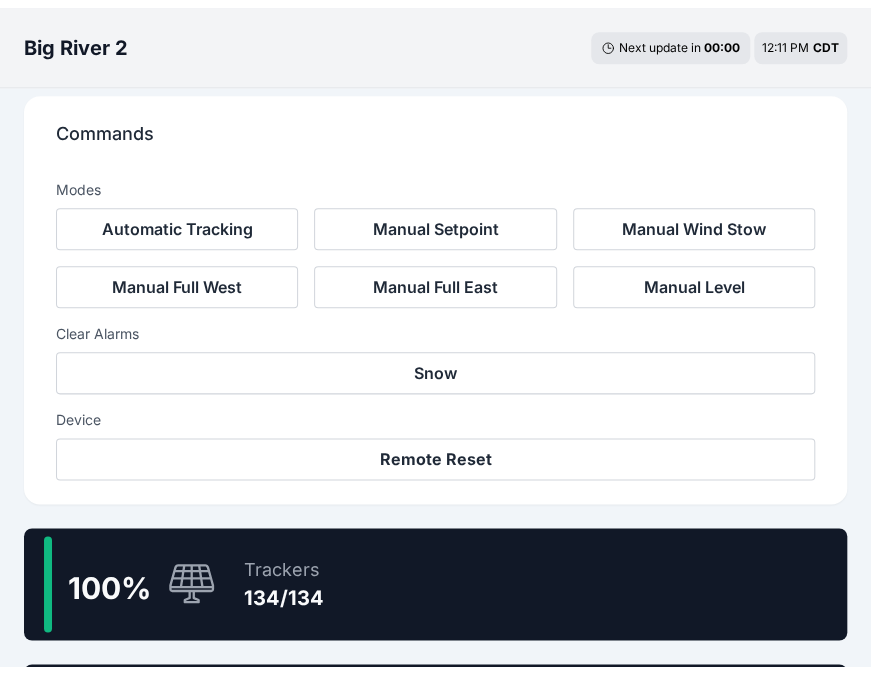 scroll, scrollTop: 0, scrollLeft: 0, axis: both 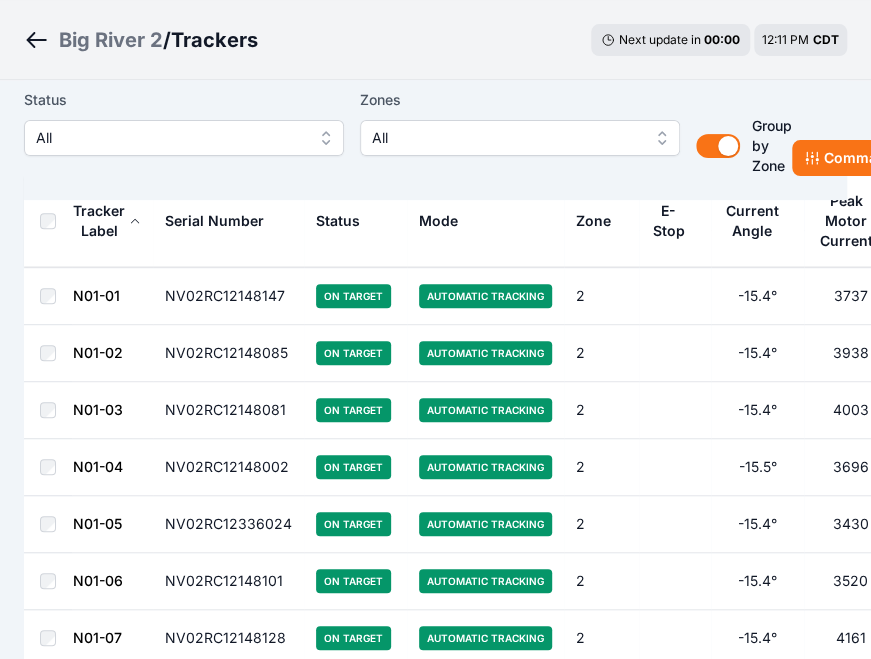 click 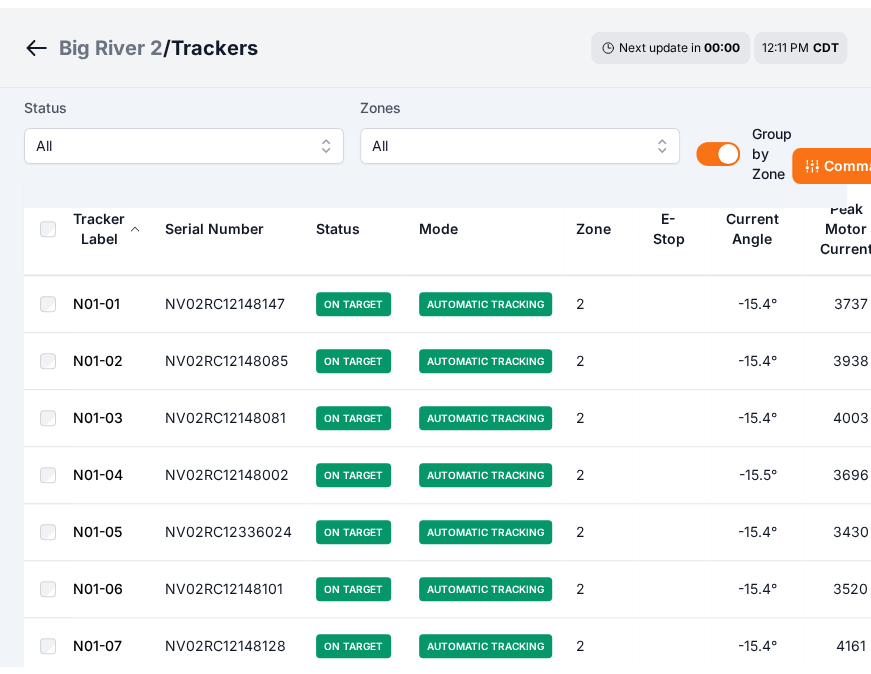 scroll, scrollTop: 0, scrollLeft: 0, axis: both 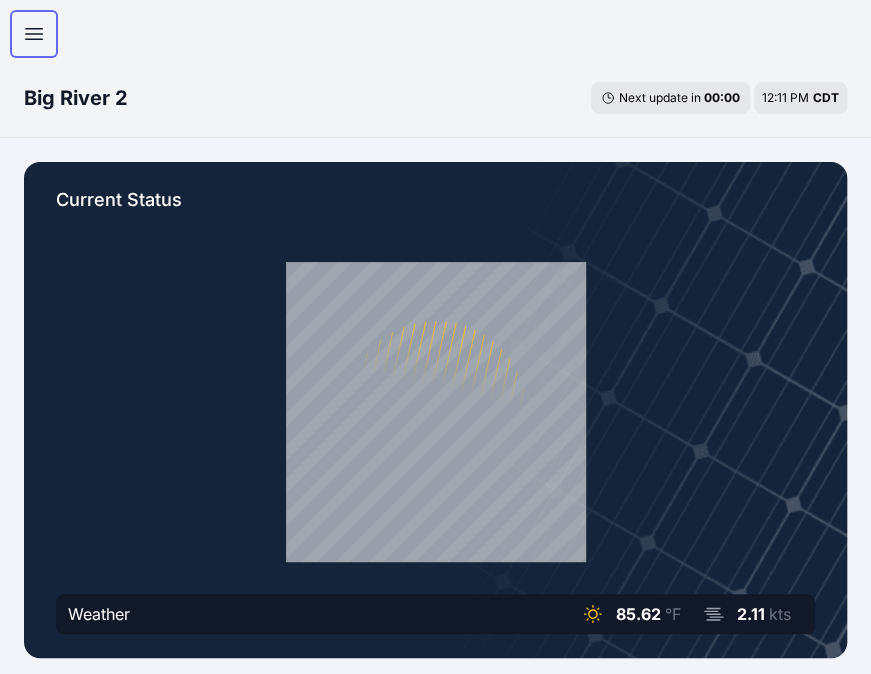 click 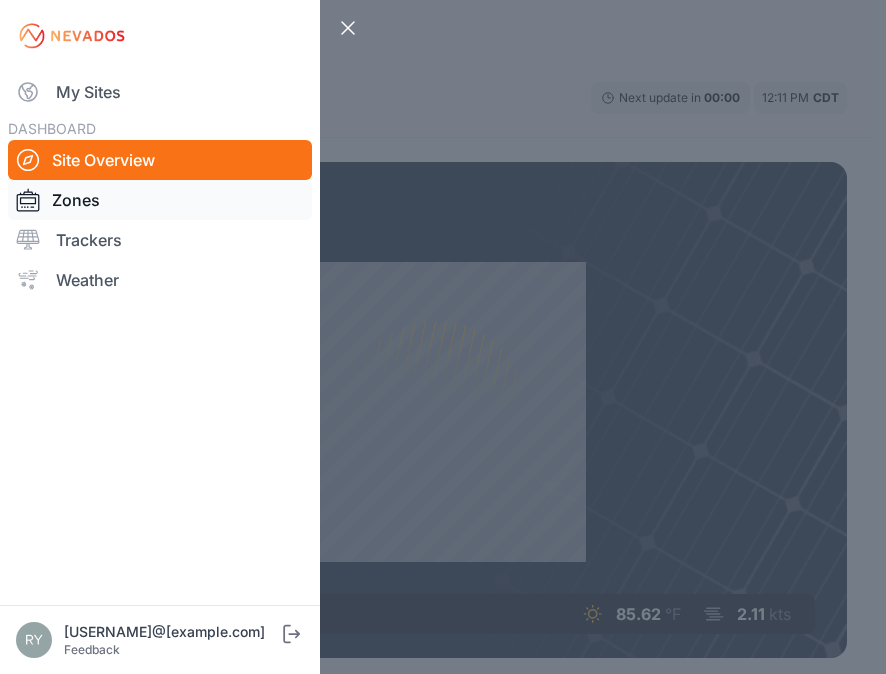 click on "Zones" at bounding box center [160, 200] 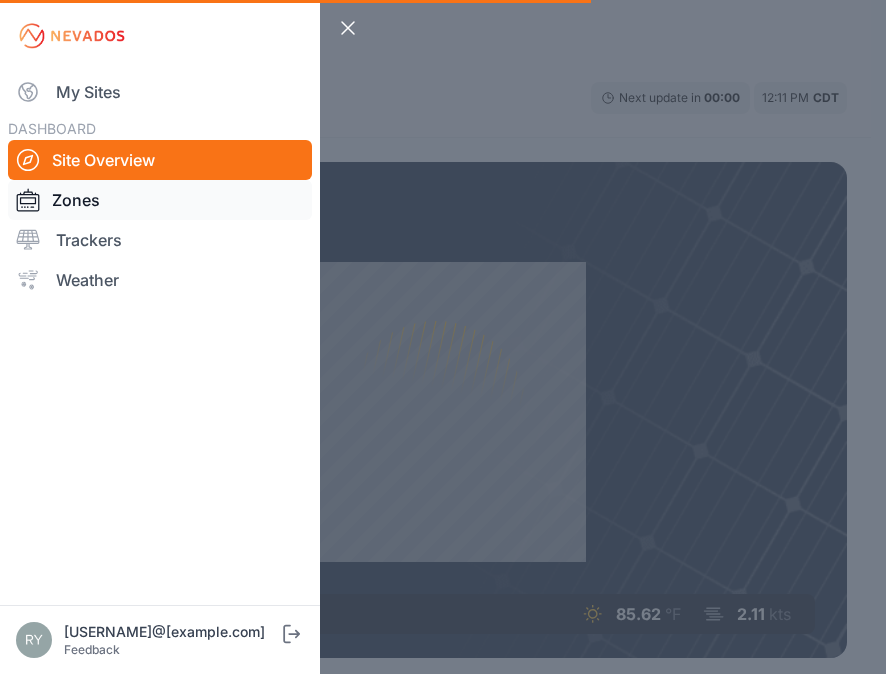 click on "Zones" at bounding box center (160, 200) 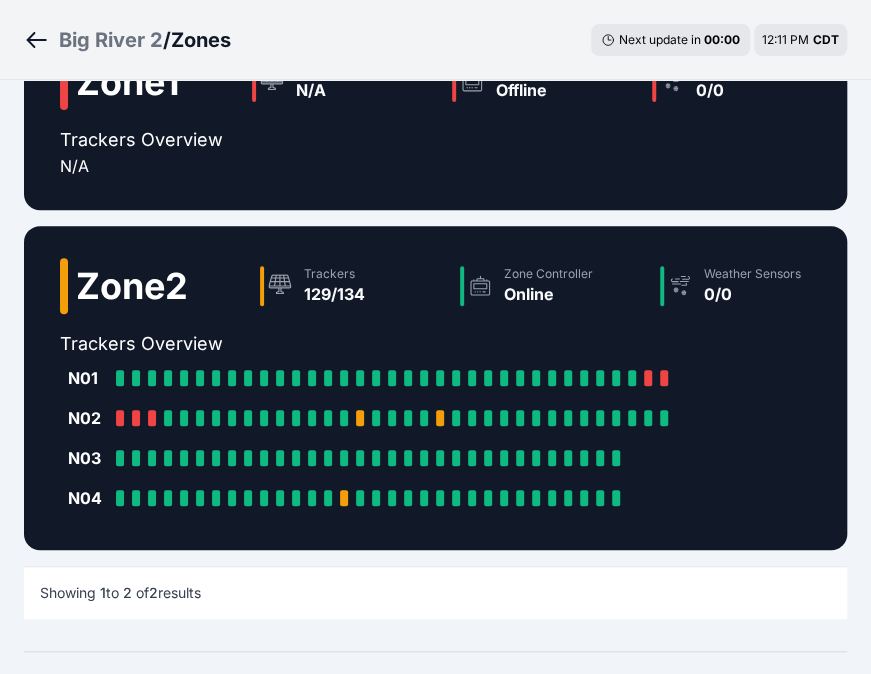 scroll, scrollTop: 142, scrollLeft: 0, axis: vertical 